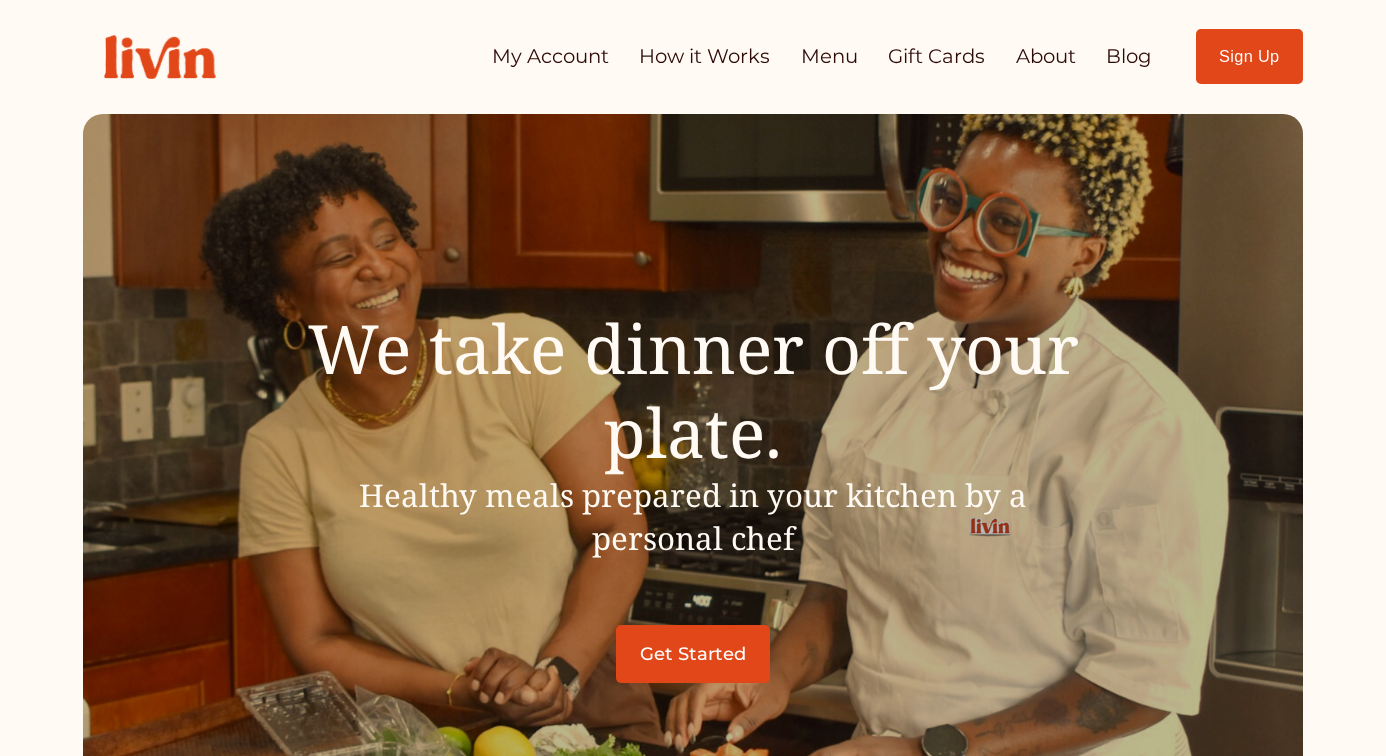 scroll, scrollTop: 0, scrollLeft: 0, axis: both 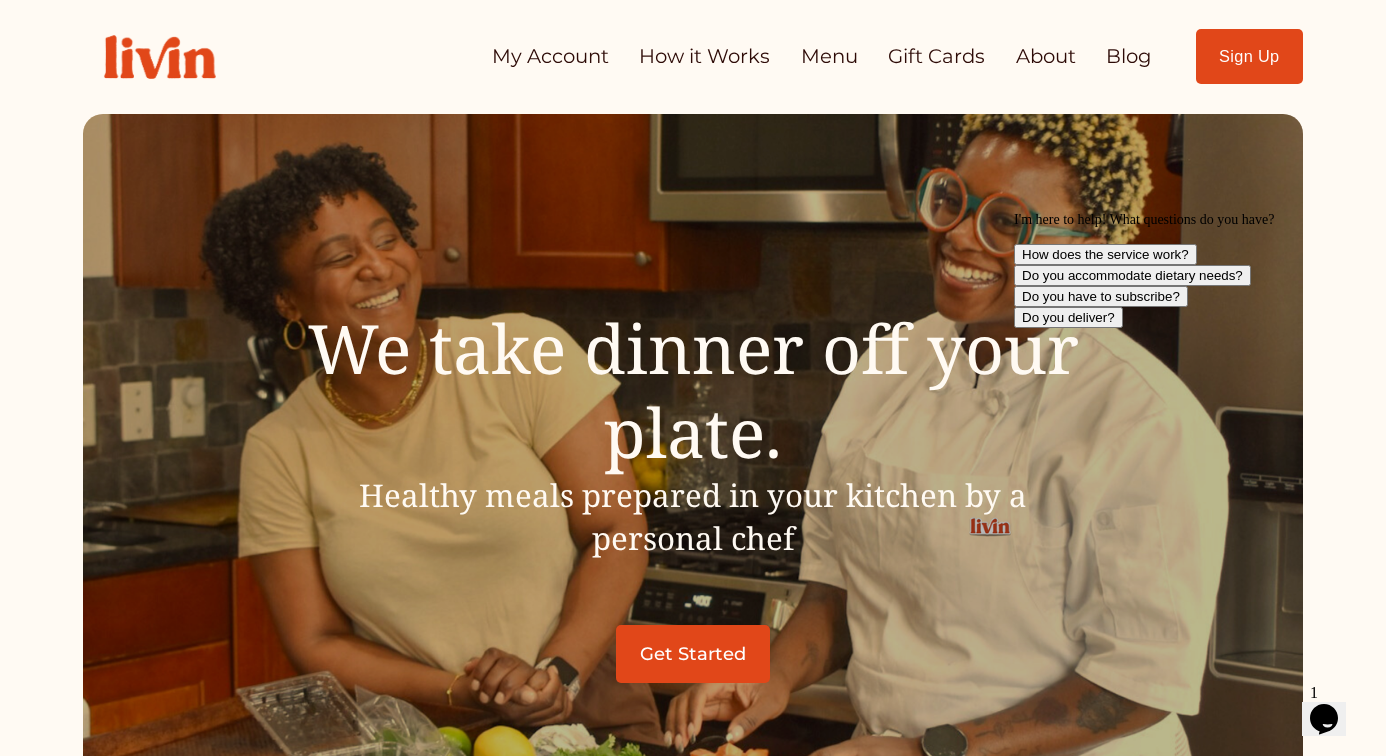 click on "How it Works" at bounding box center [704, 56] 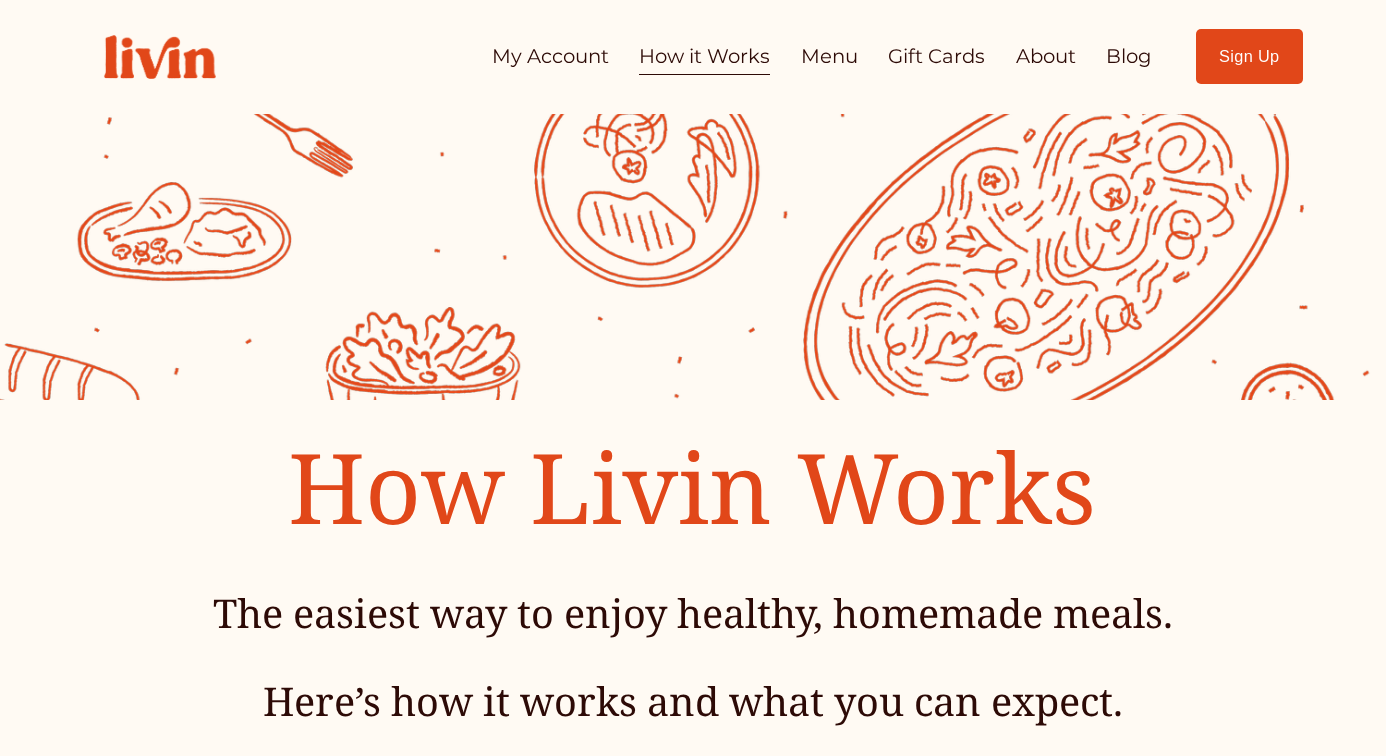 scroll, scrollTop: 0, scrollLeft: 0, axis: both 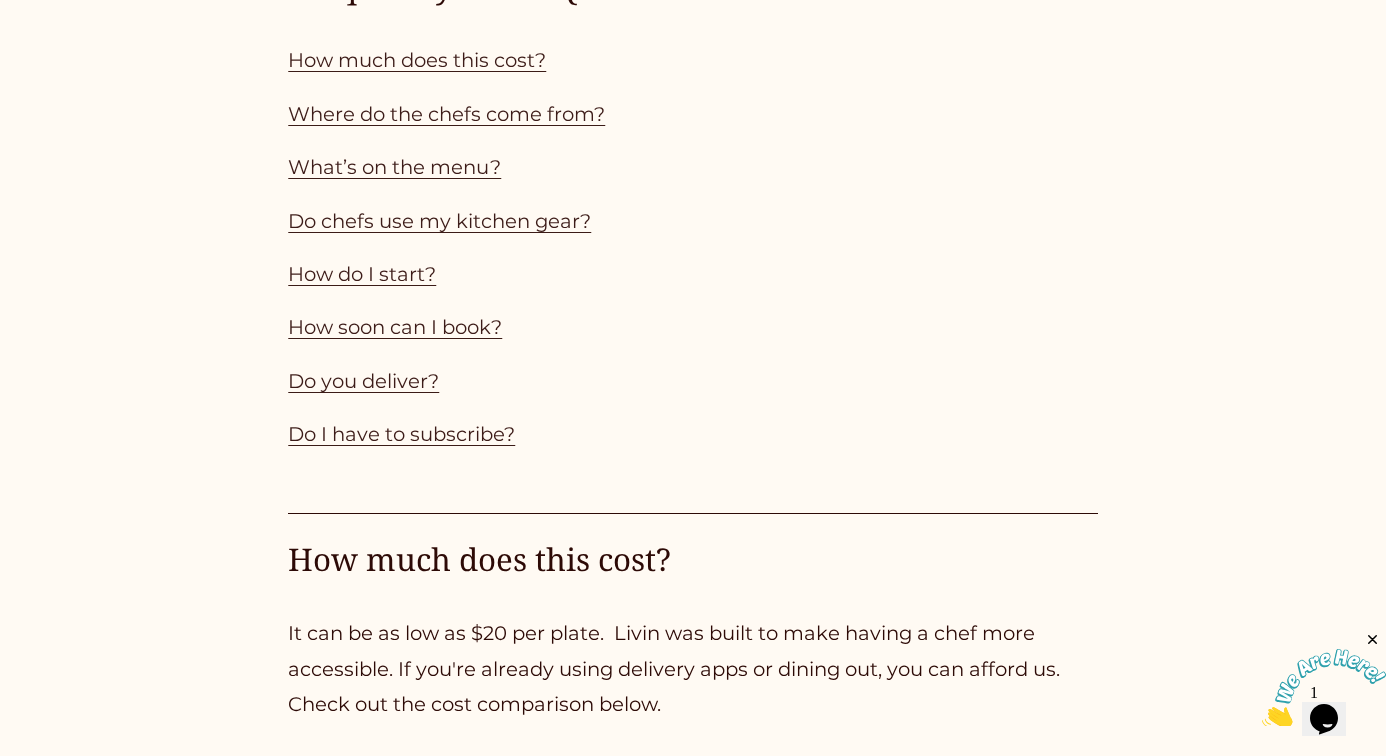 click on "How much does this cost?" at bounding box center (417, 60) 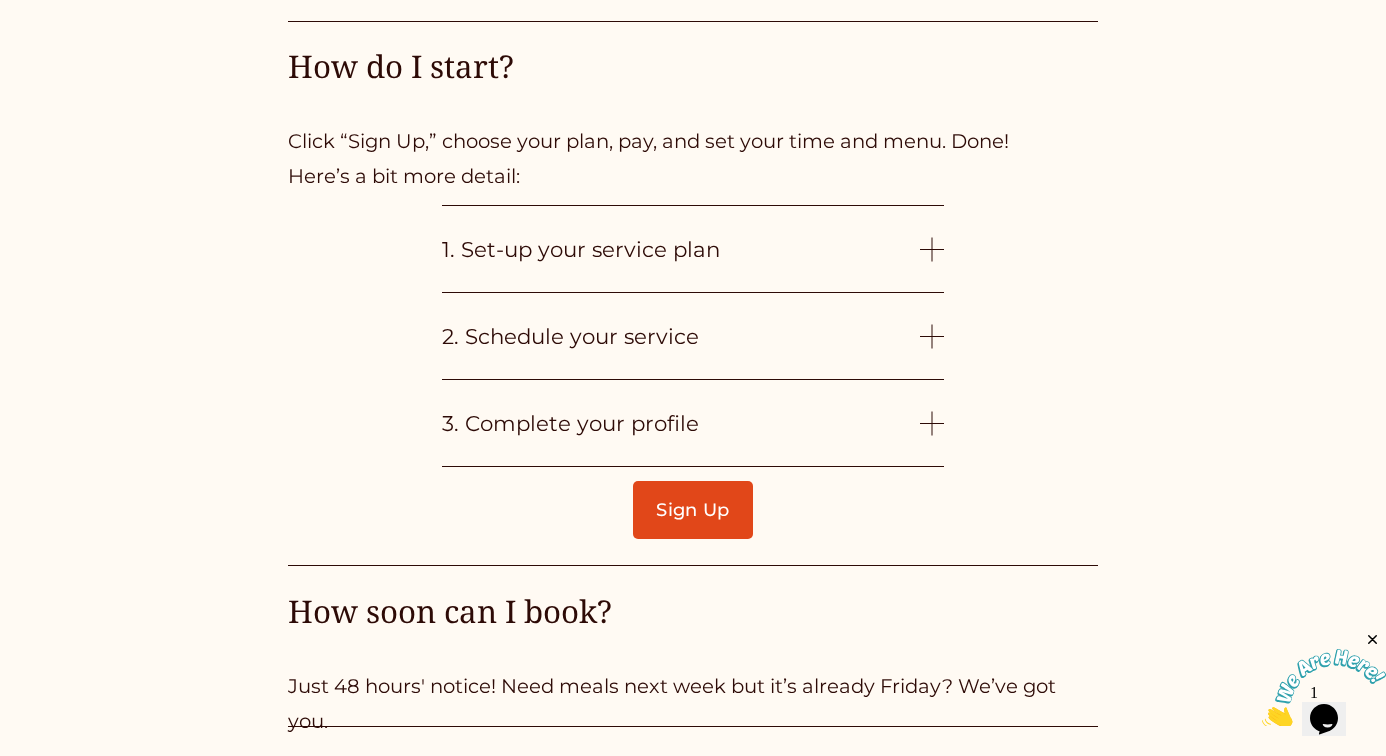 scroll, scrollTop: 4423, scrollLeft: 0, axis: vertical 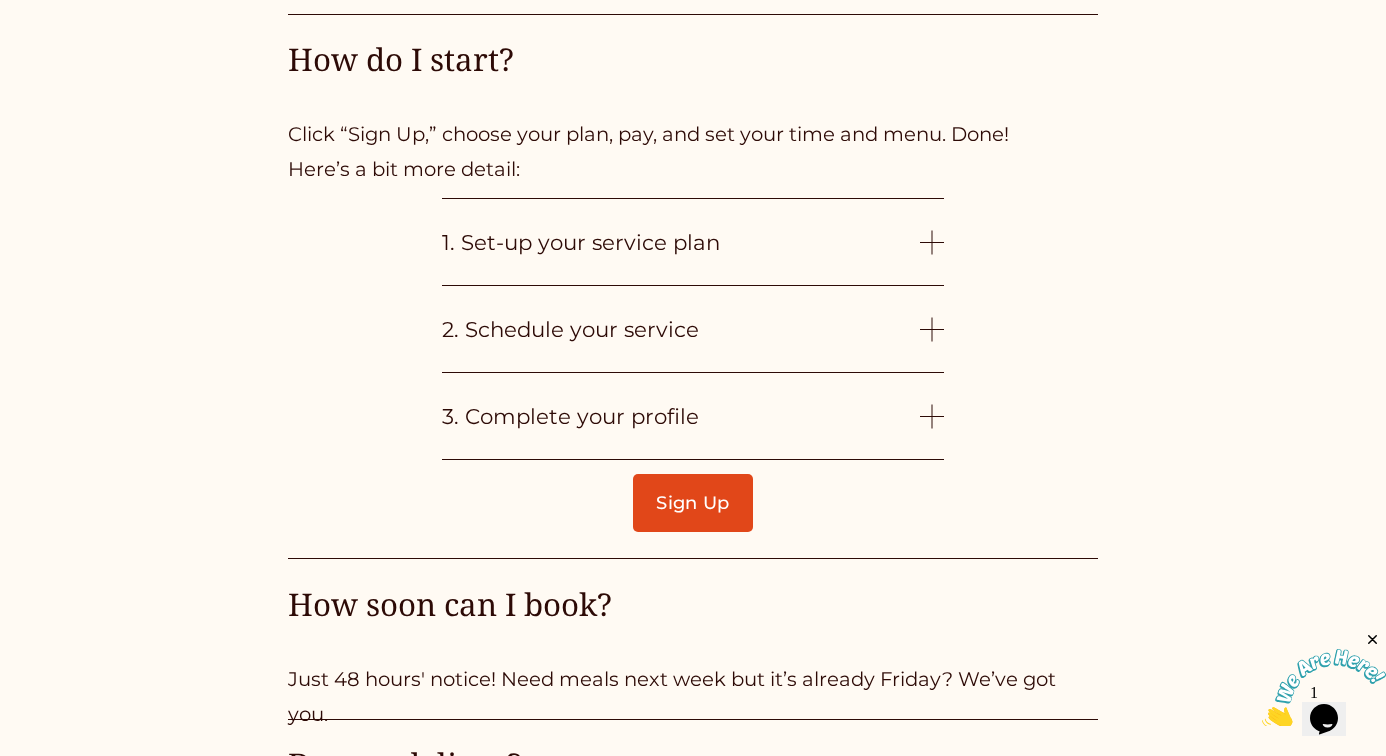 click on "1. Set-up your service plan" at bounding box center (681, 242) 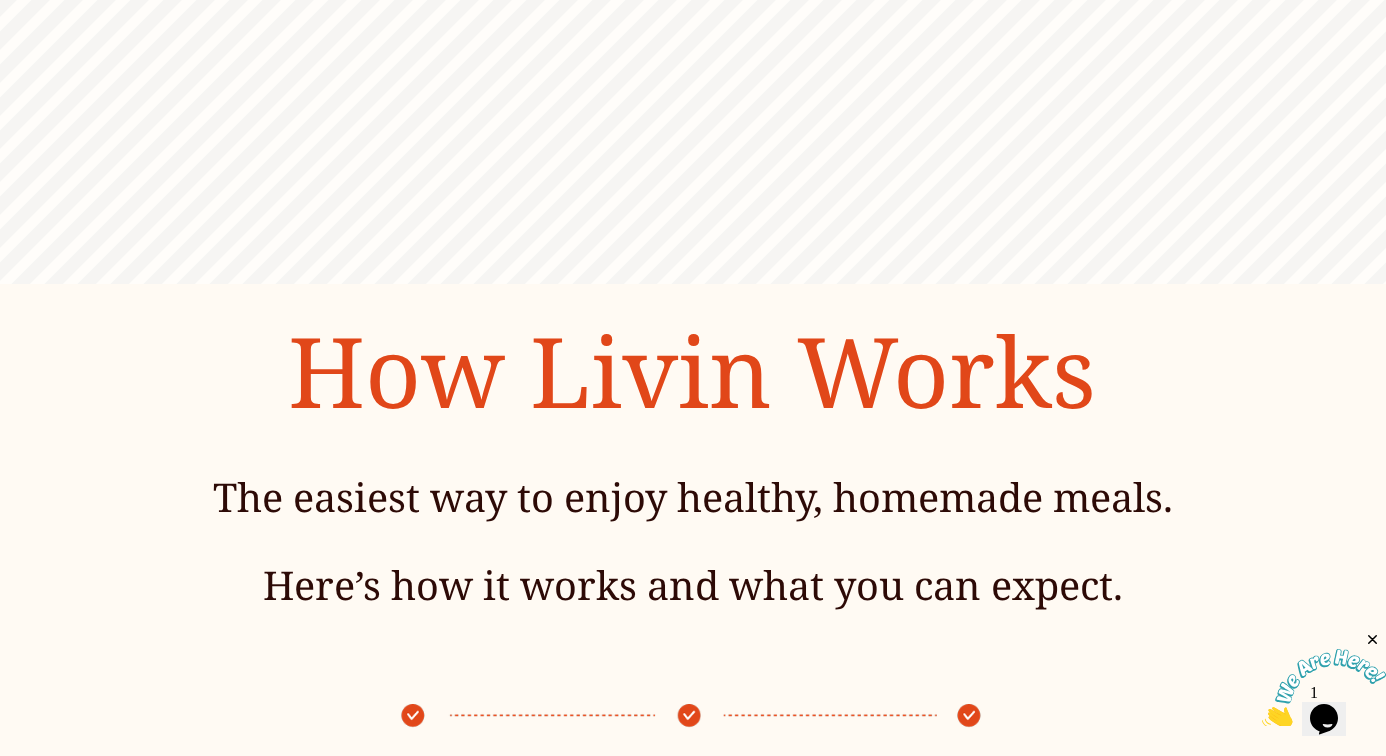 scroll, scrollTop: 0, scrollLeft: 0, axis: both 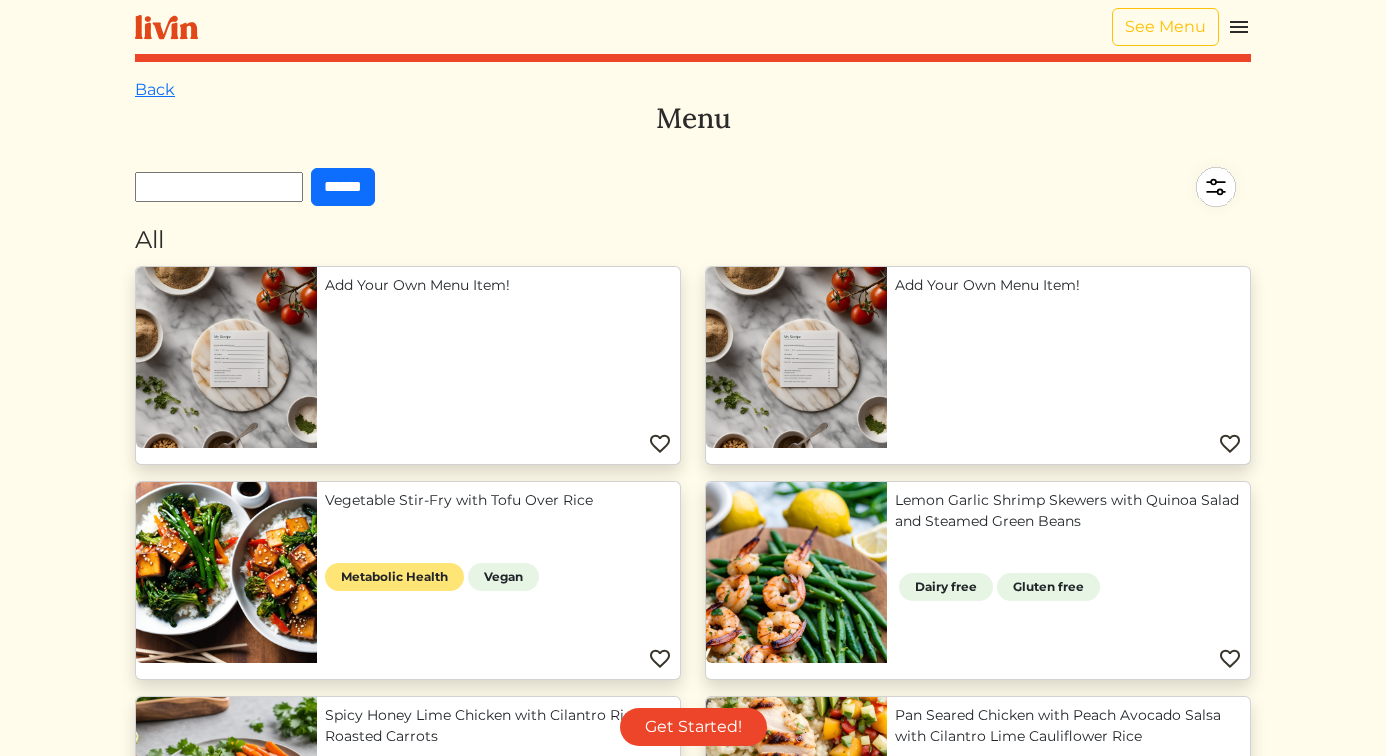 click at bounding box center [1239, 27] 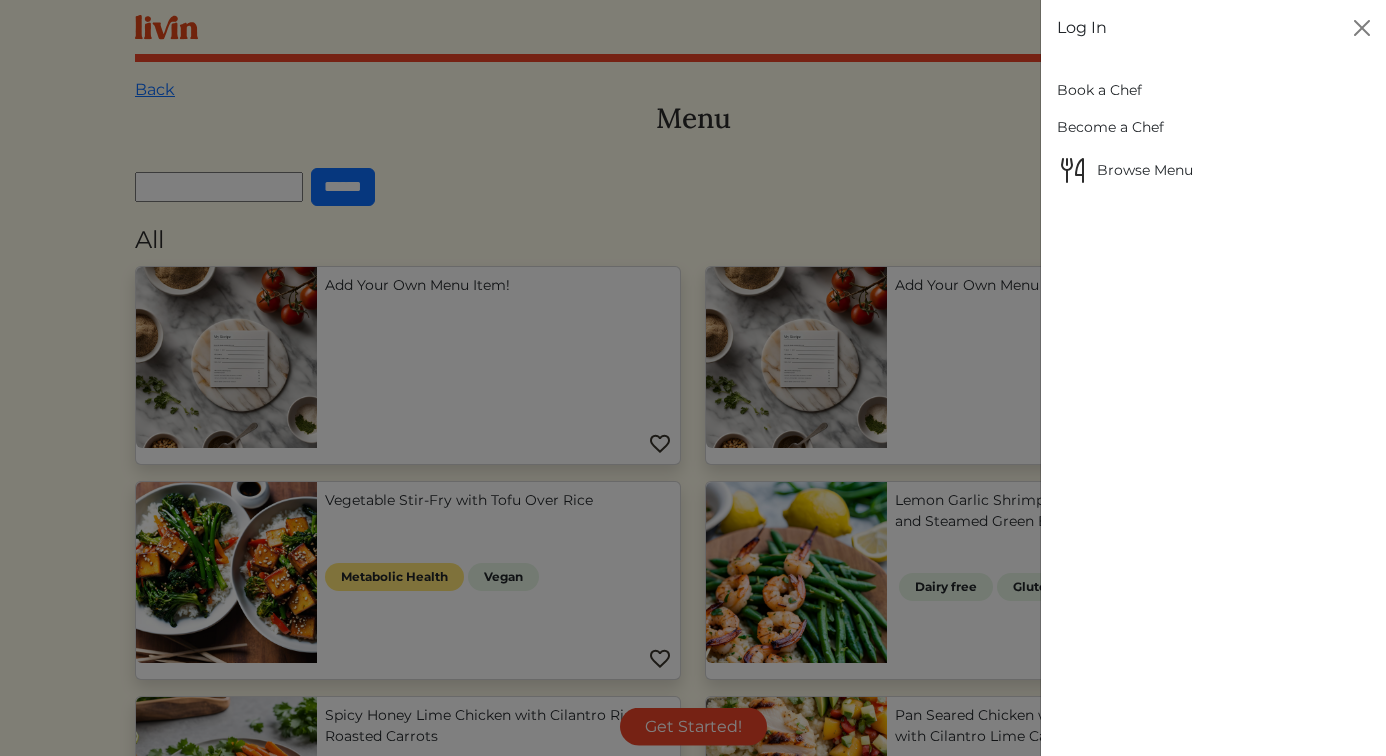 click on "Book a Chef" at bounding box center (1214, 90) 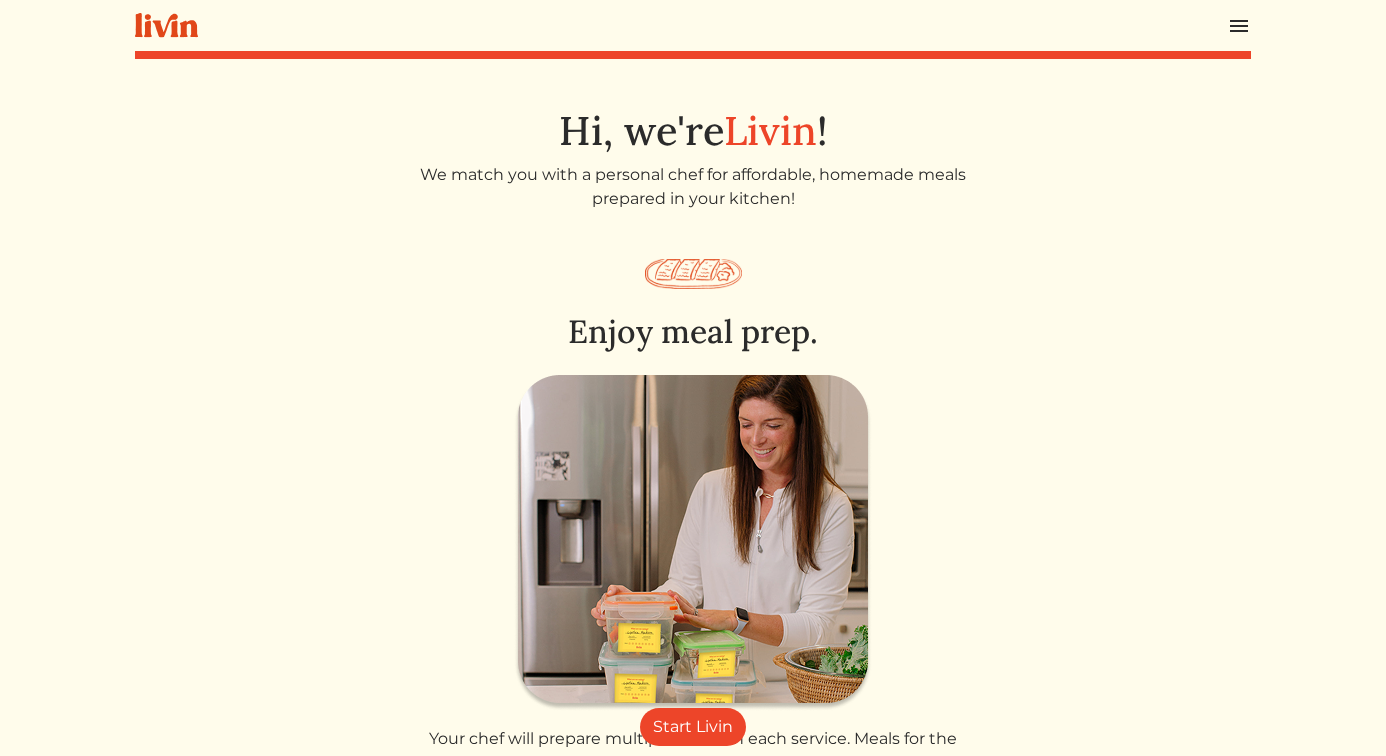scroll, scrollTop: 0, scrollLeft: 0, axis: both 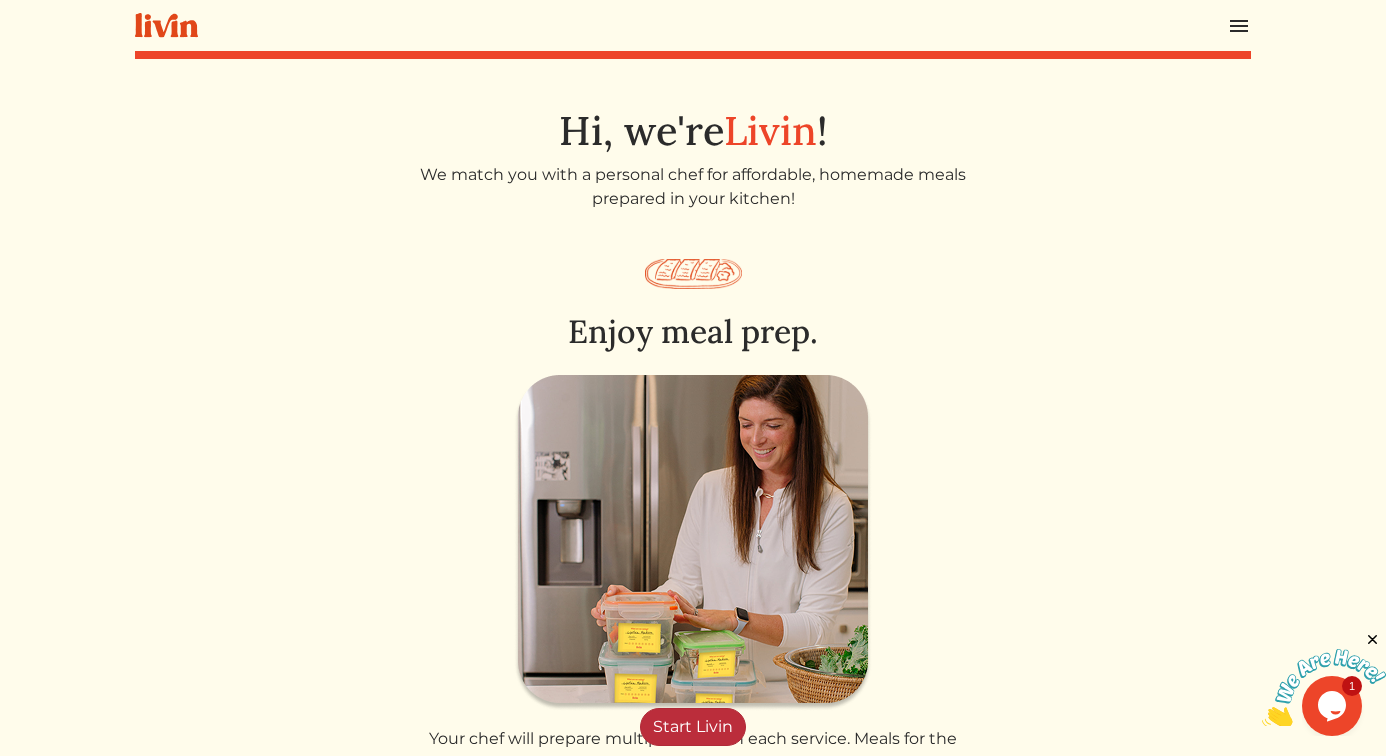 click on "Start Livin" at bounding box center [693, 727] 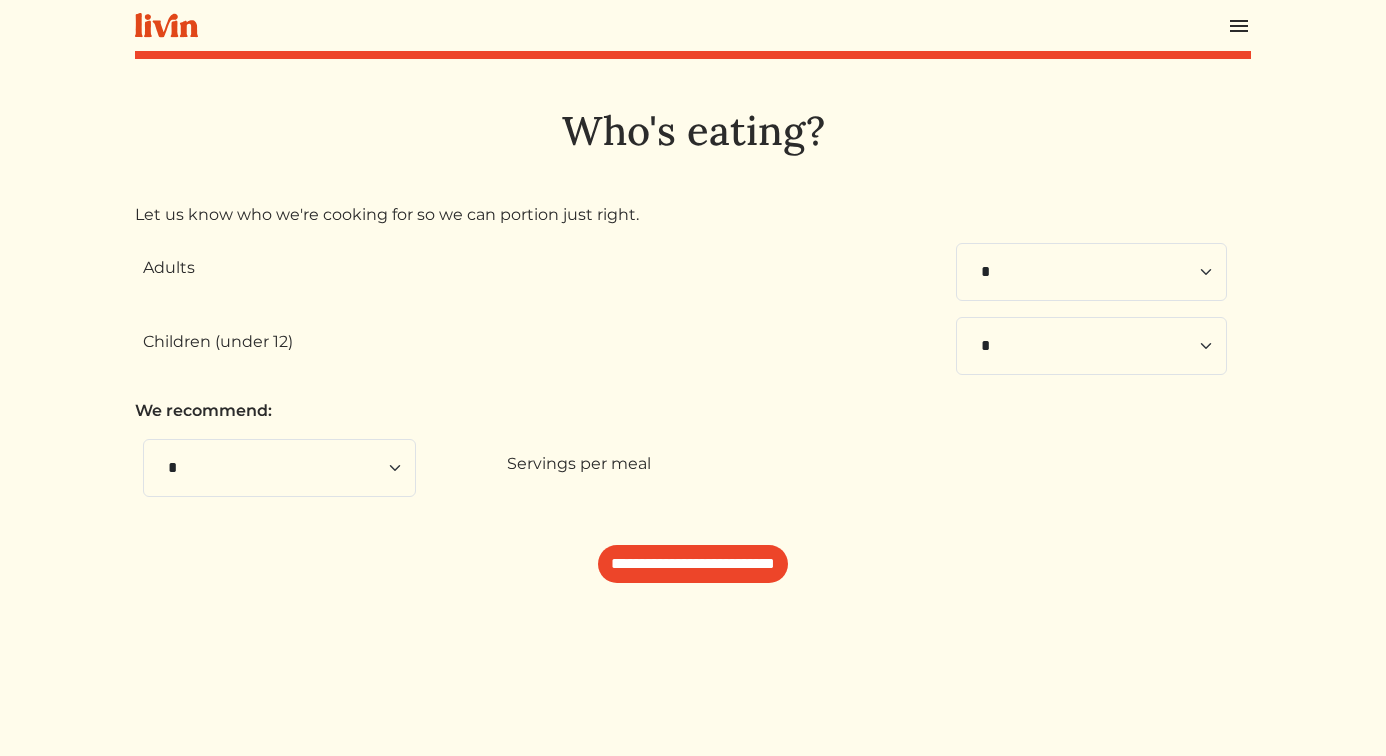 click at bounding box center (1239, 26) 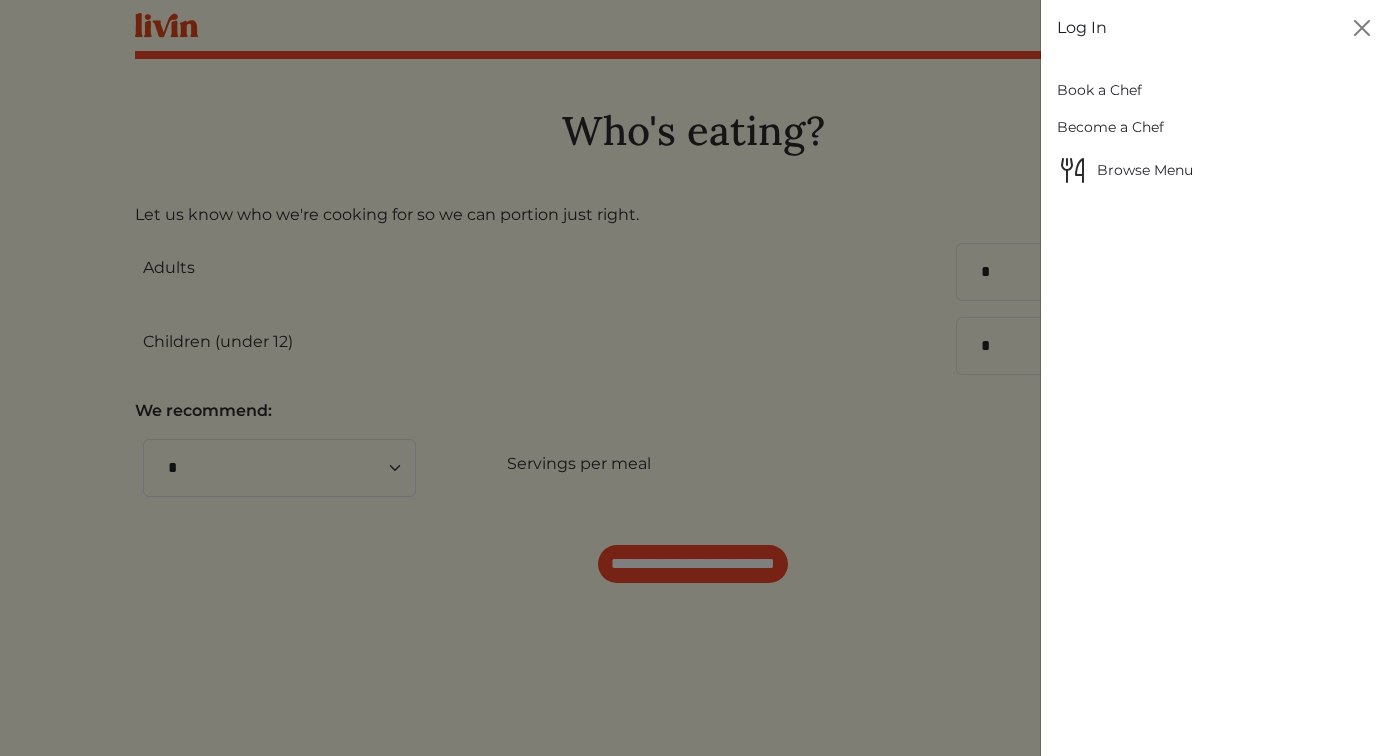 click on "Log In" at bounding box center (1082, 28) 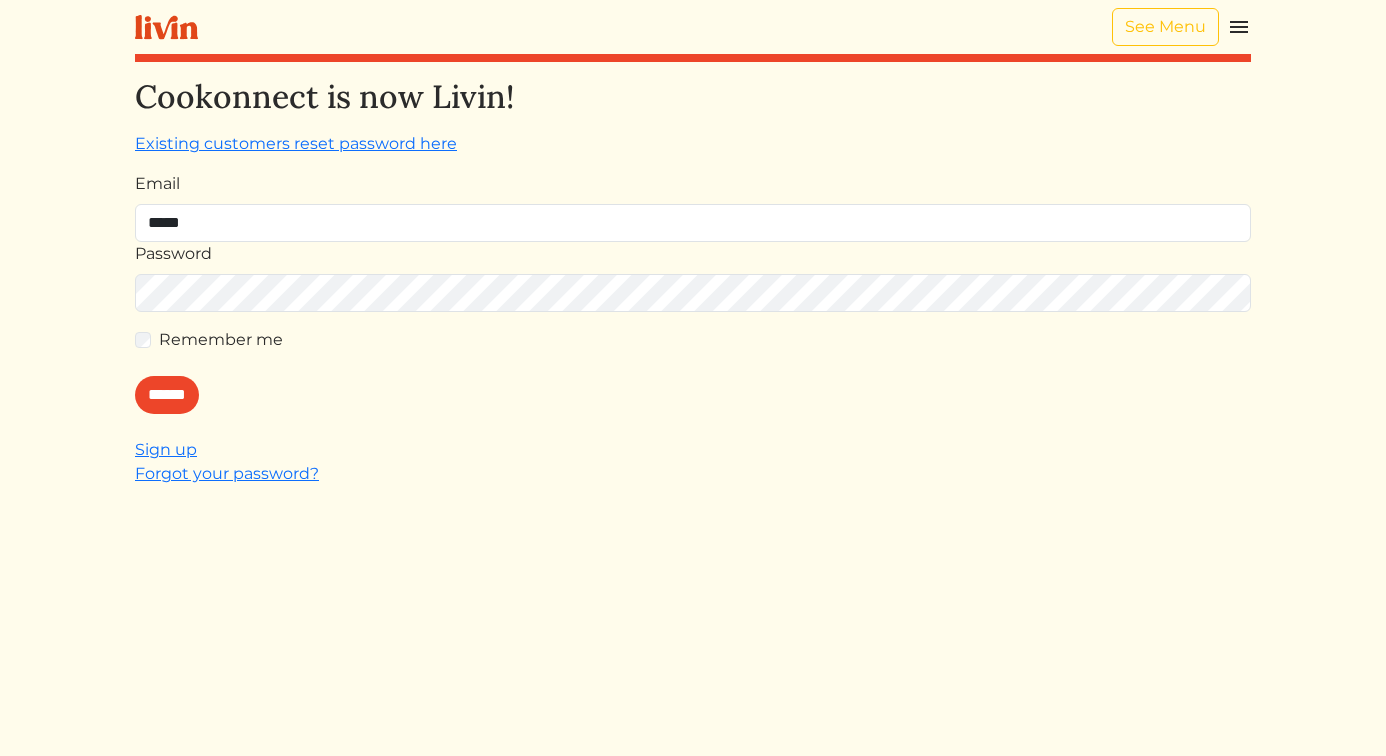 type on "**********" 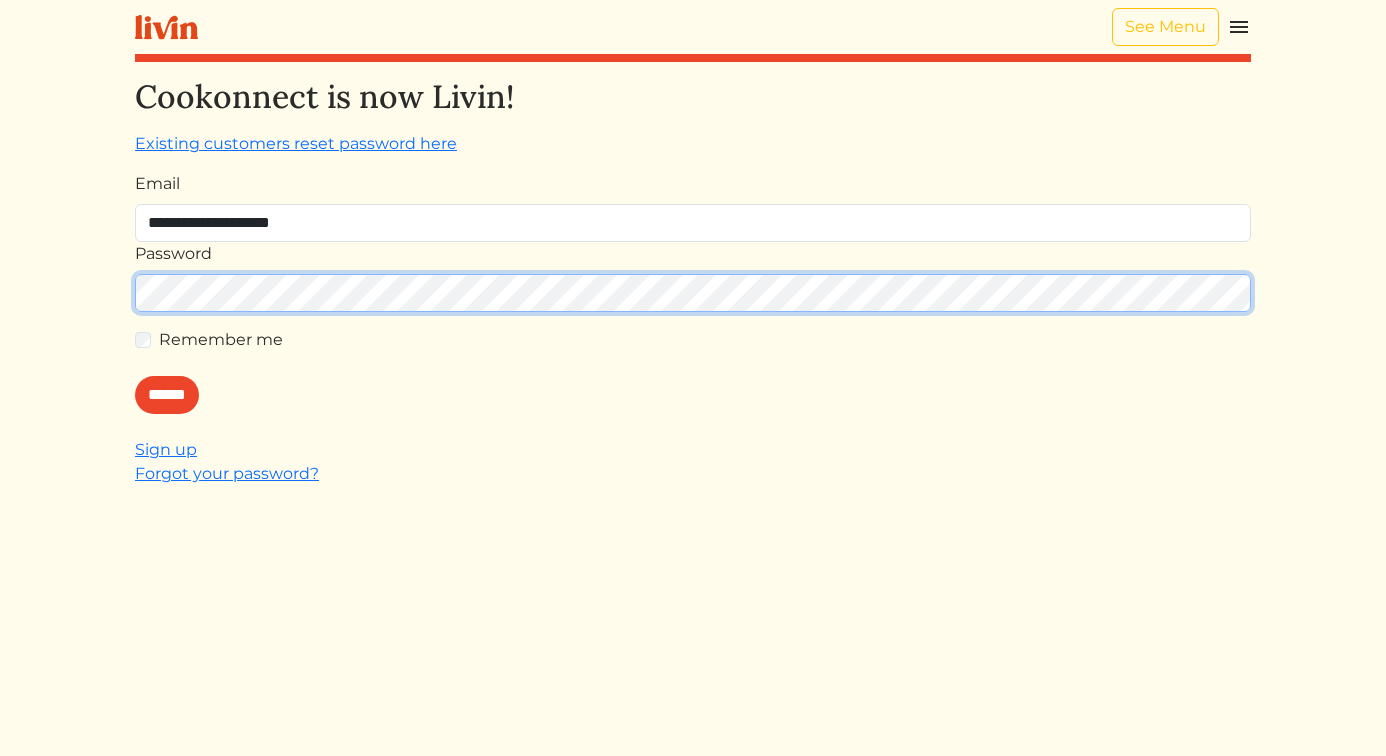 click on "******" at bounding box center (167, 395) 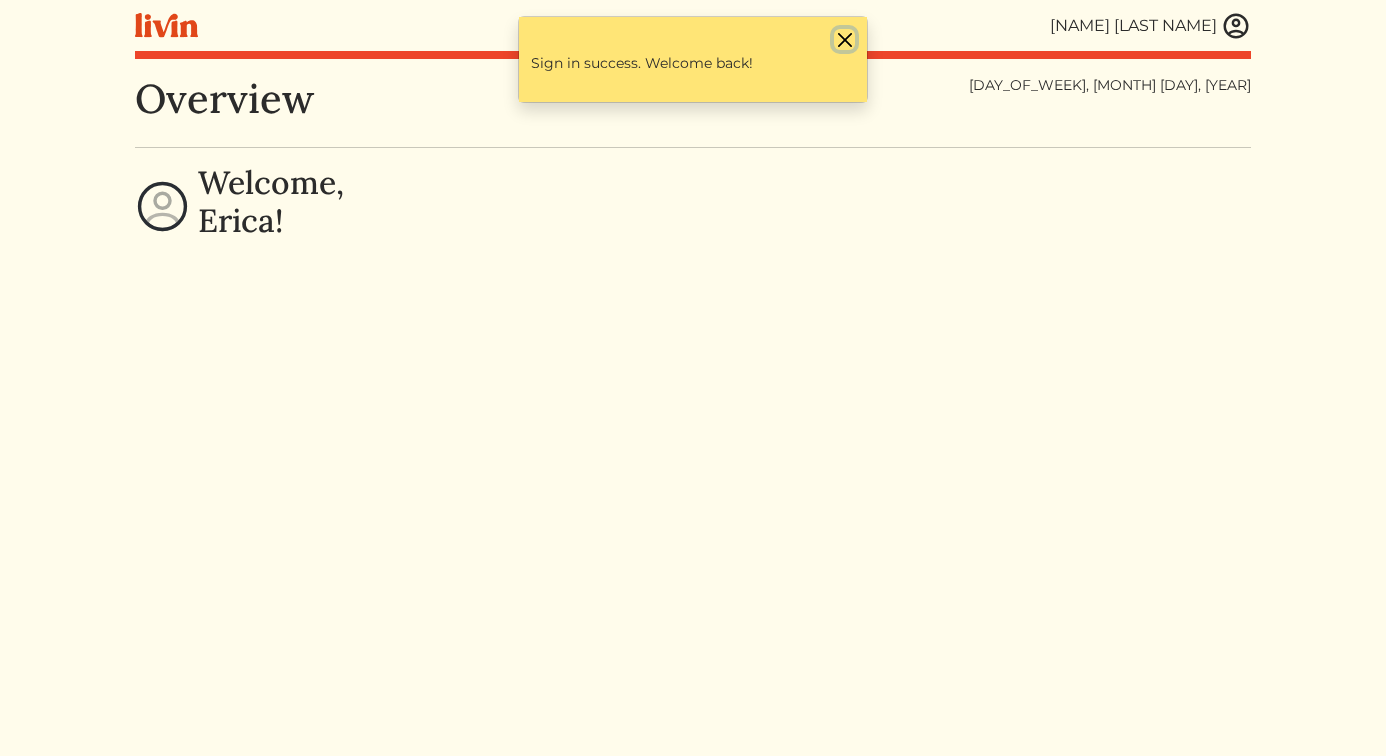 click at bounding box center [844, 39] 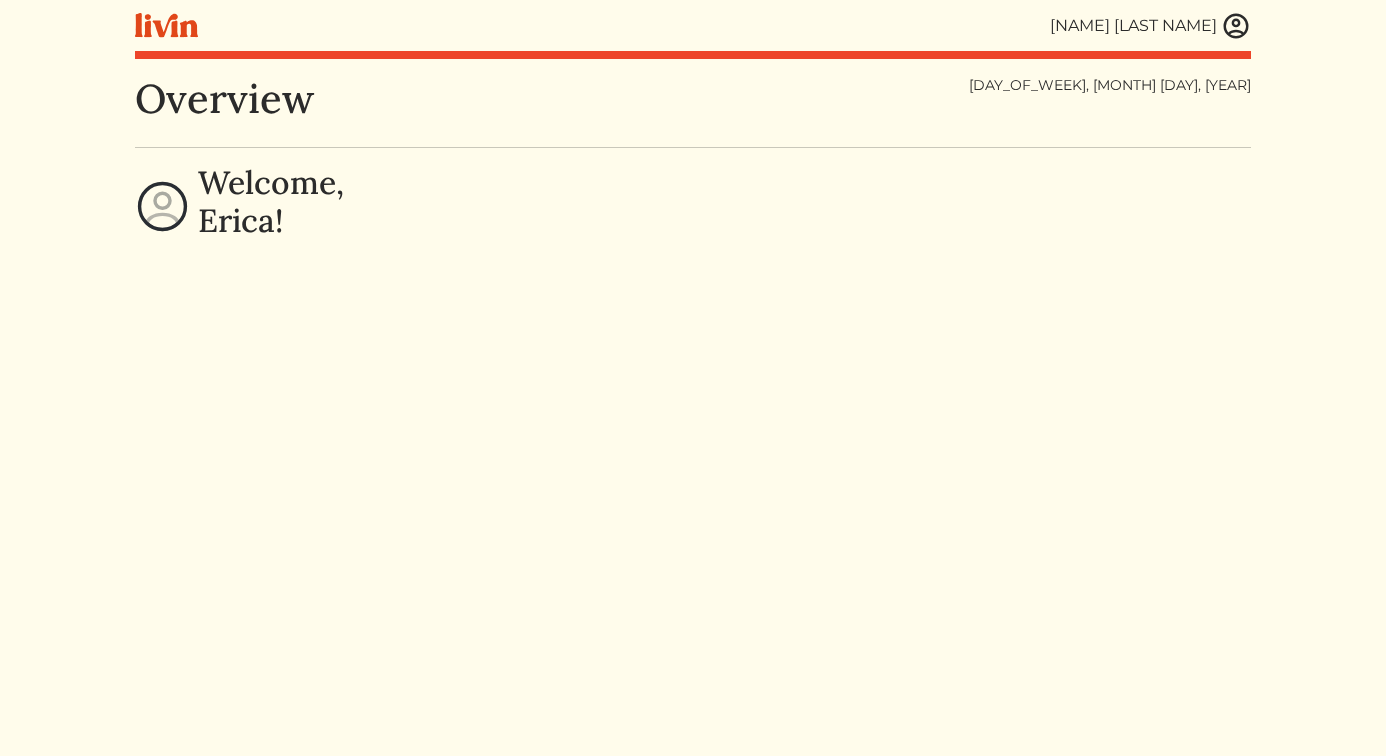 click at bounding box center (1236, 26) 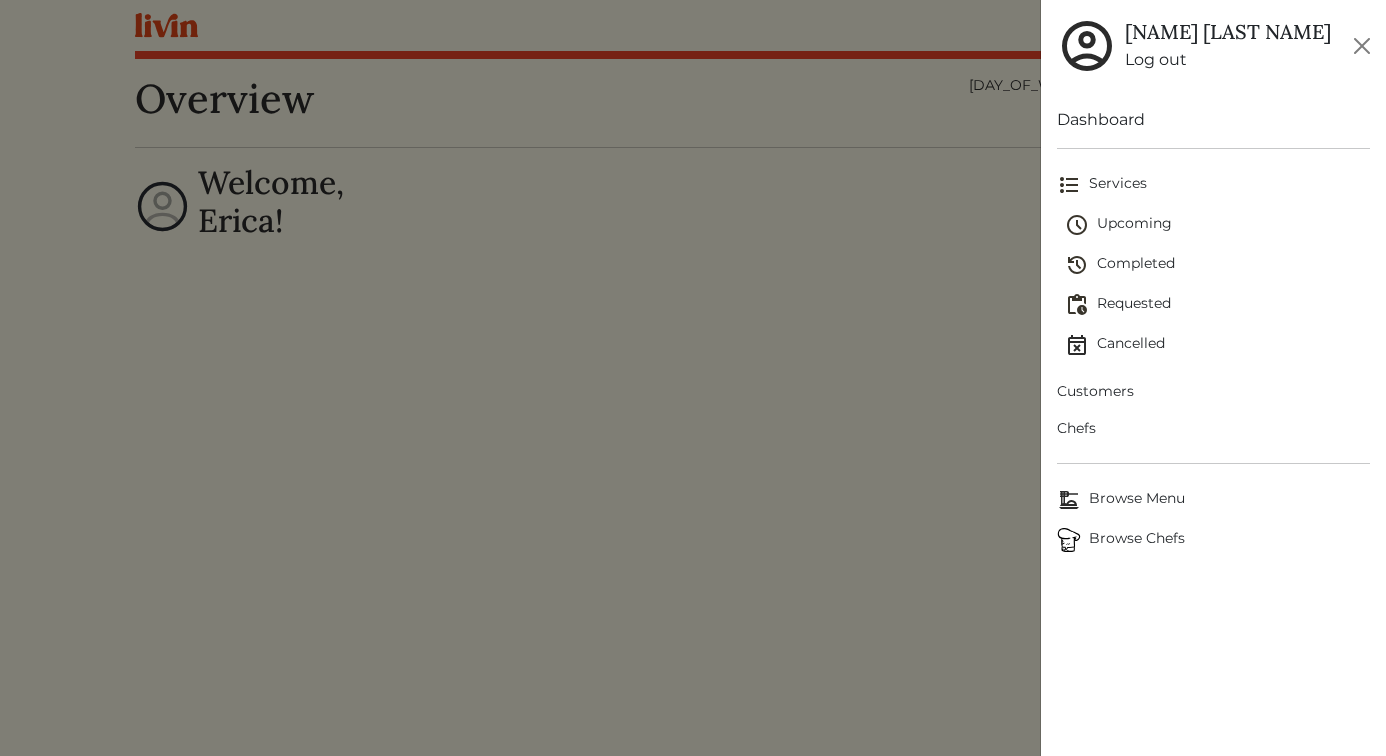 click on "Upcoming" at bounding box center [1218, 225] 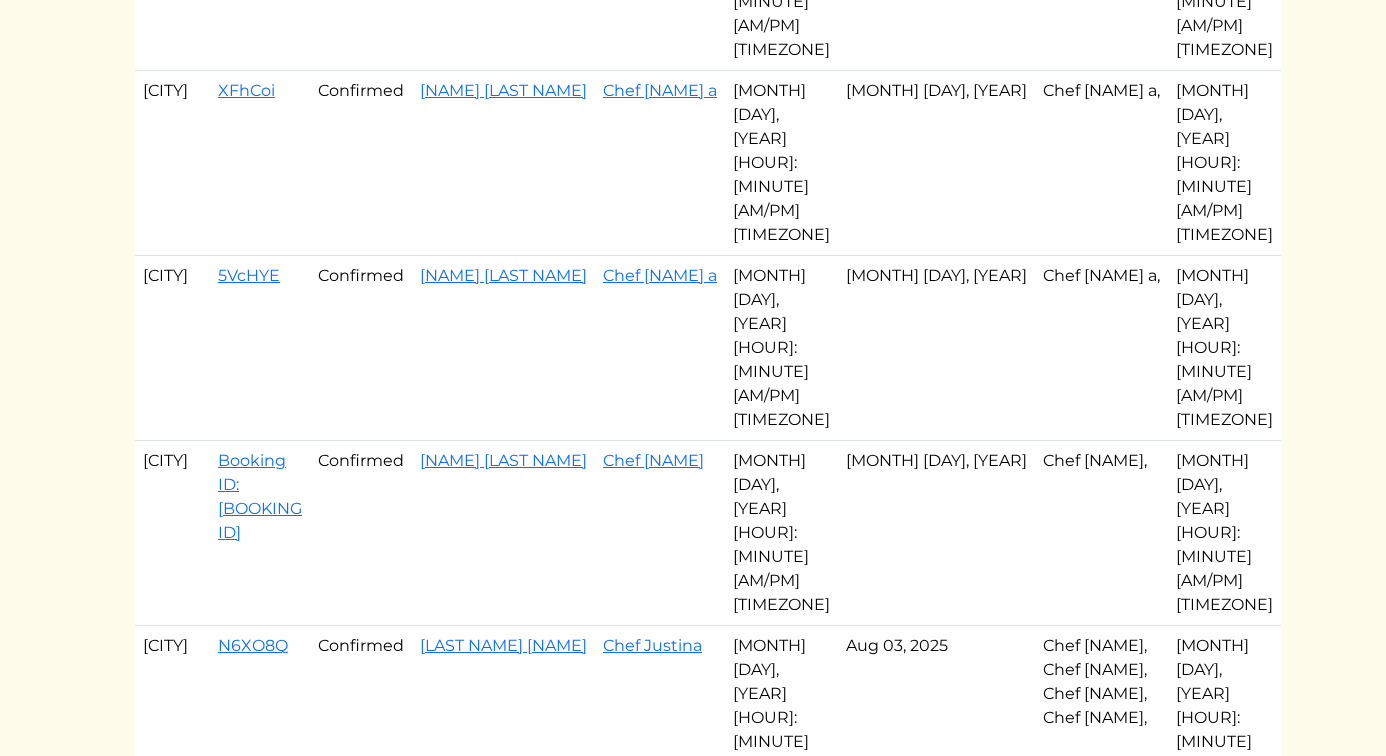 scroll, scrollTop: 316, scrollLeft: 0, axis: vertical 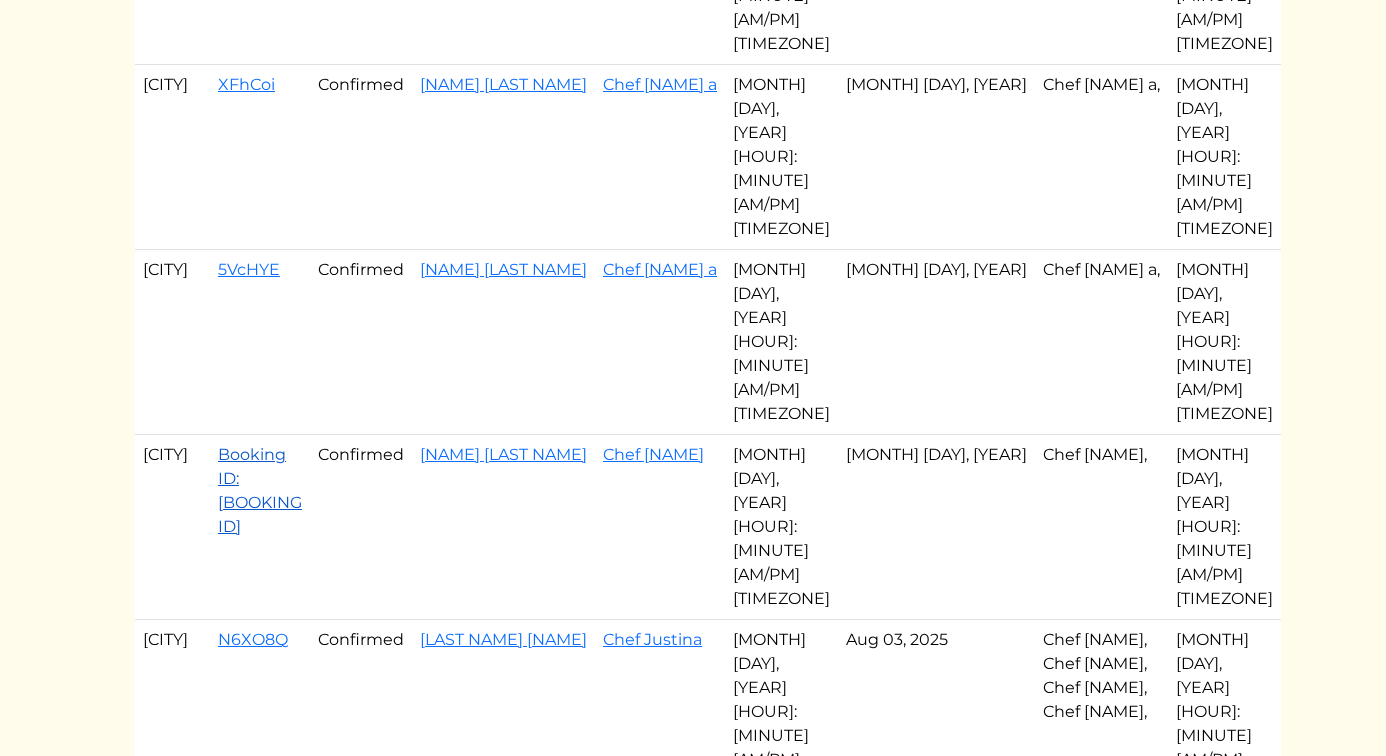 click on "bb2lXr" at bounding box center [260, 490] 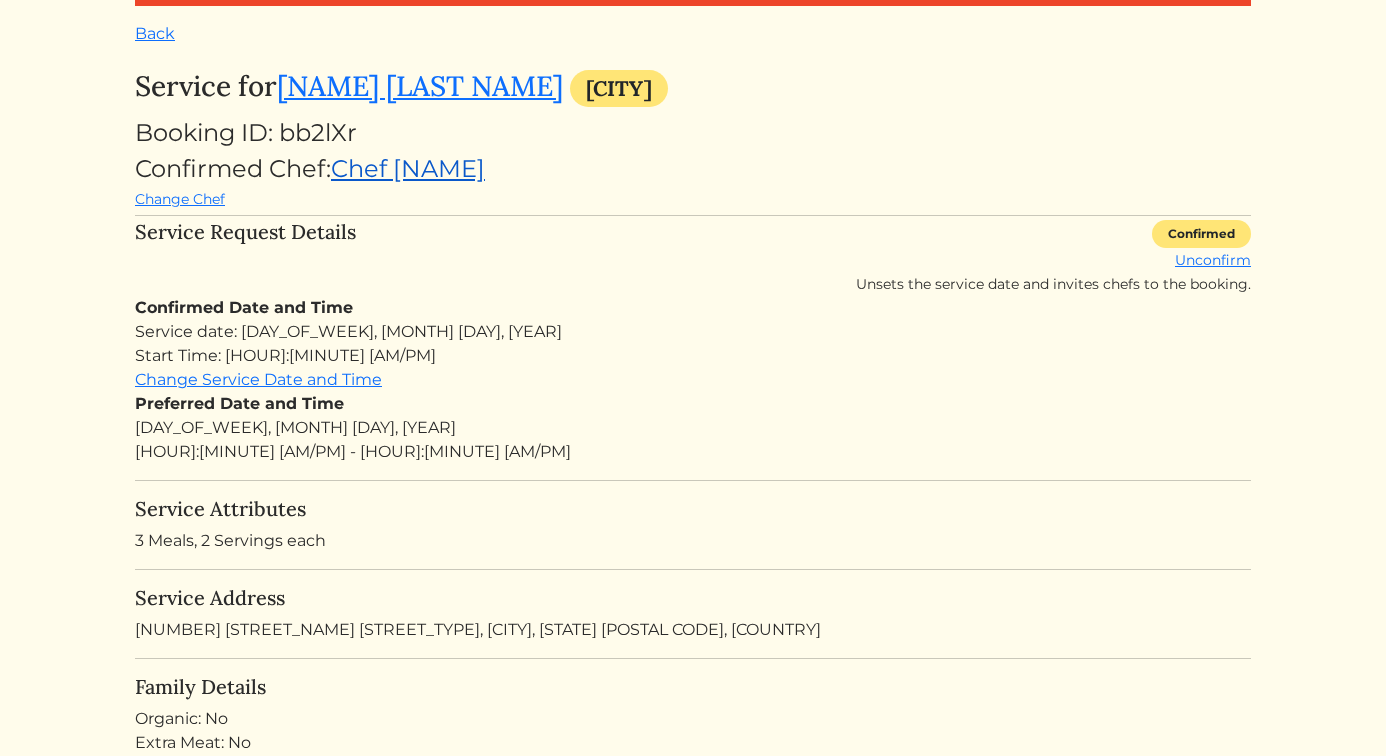 scroll, scrollTop: 0, scrollLeft: 0, axis: both 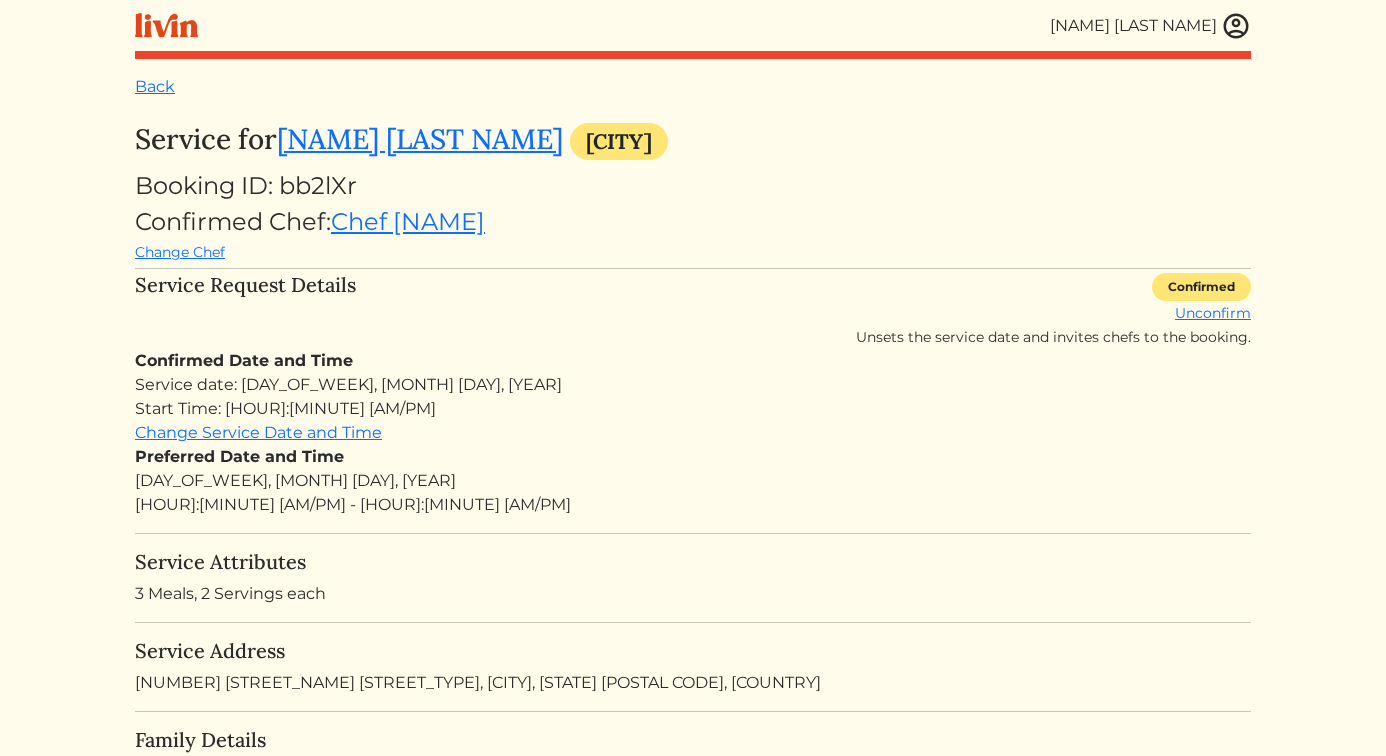 click at bounding box center (1236, 26) 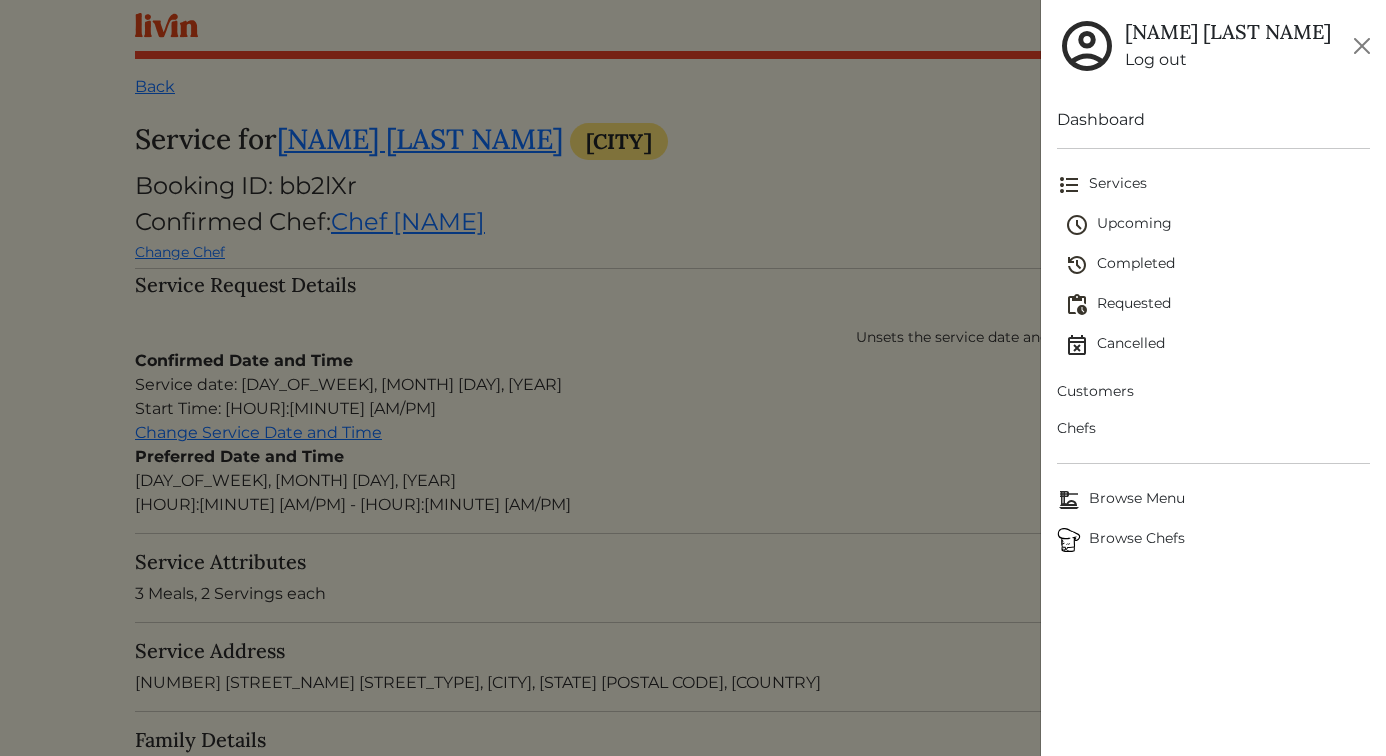 click on "Completed" at bounding box center [1218, 265] 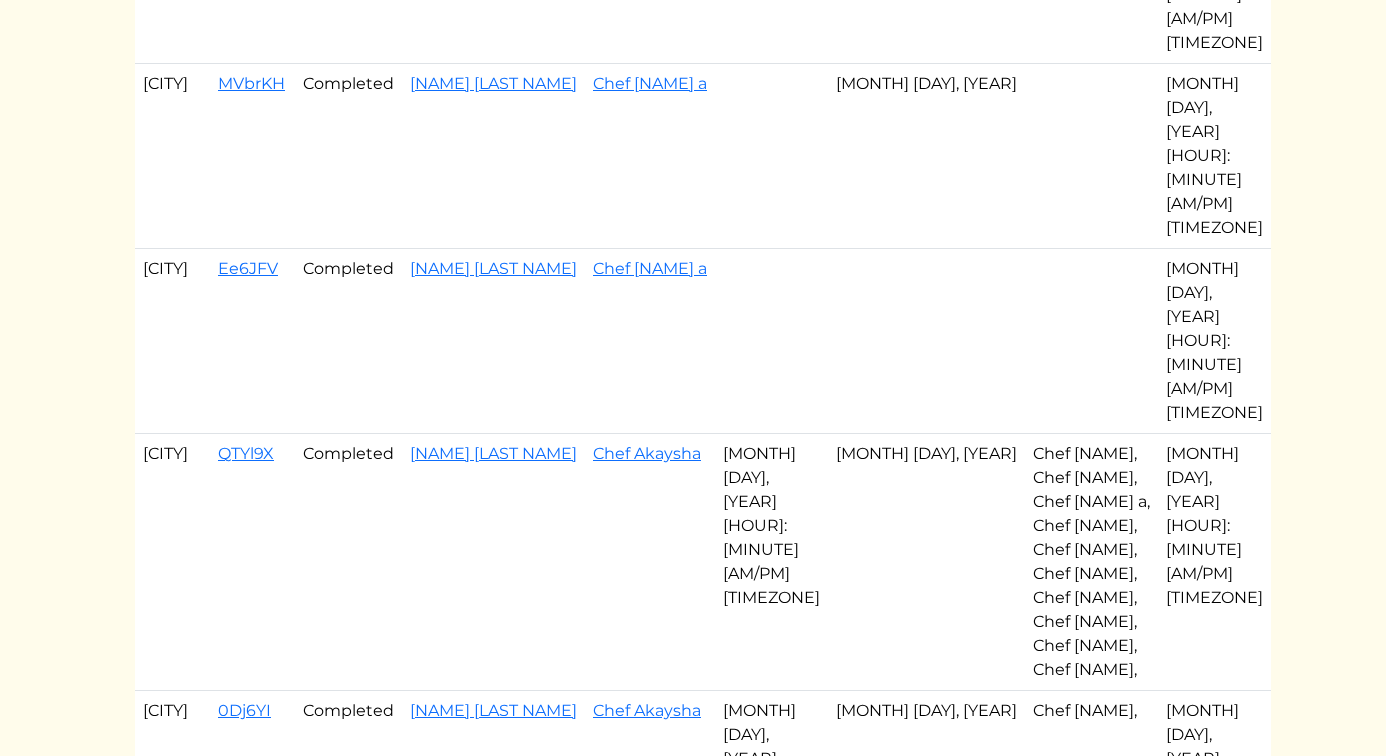 scroll, scrollTop: 0, scrollLeft: 0, axis: both 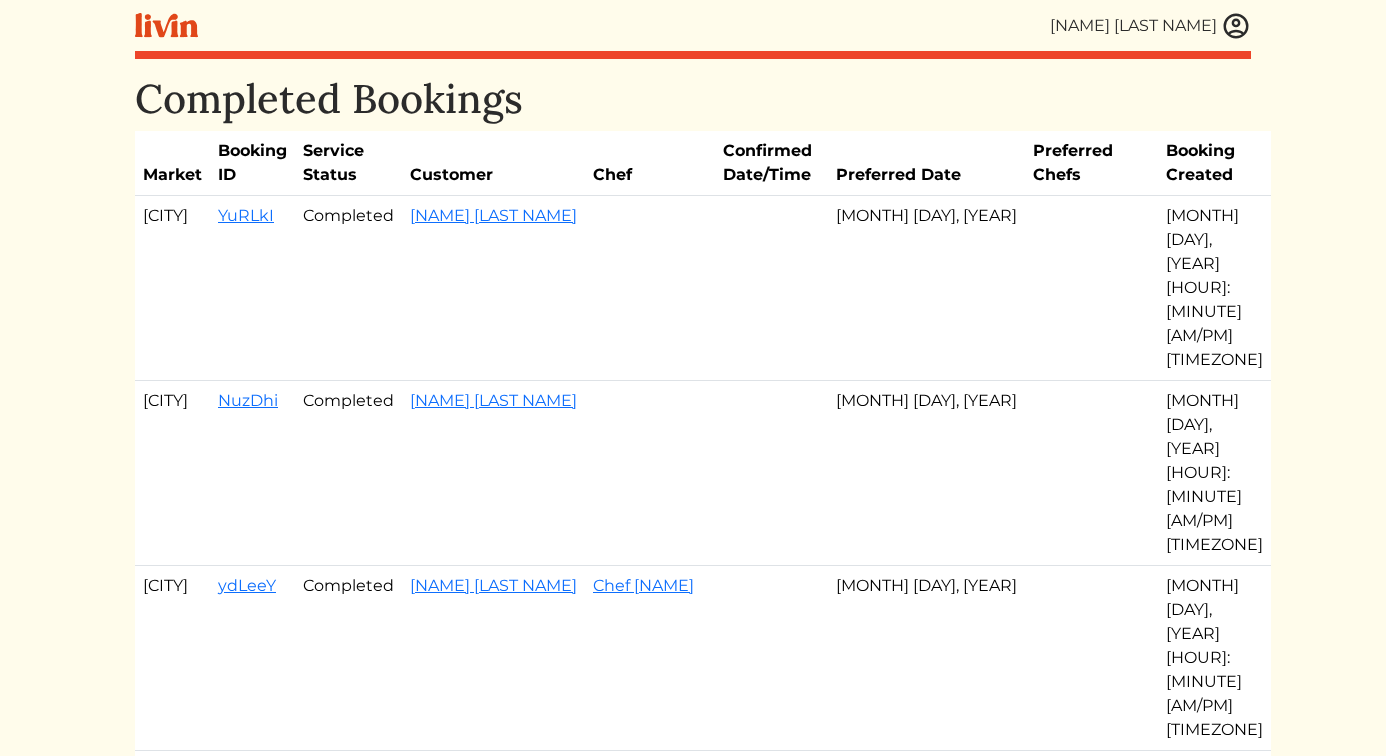 click at bounding box center (1236, 26) 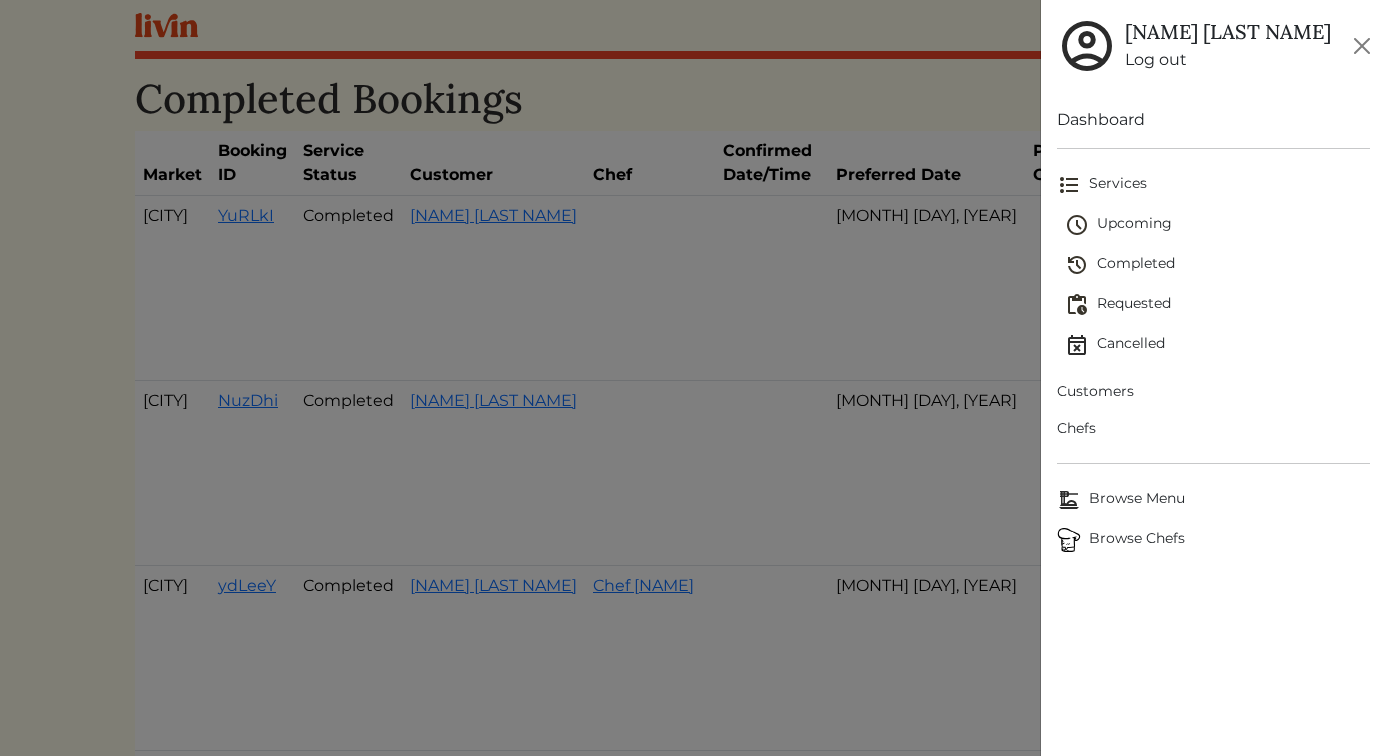 click on "Upcoming" at bounding box center (1218, 225) 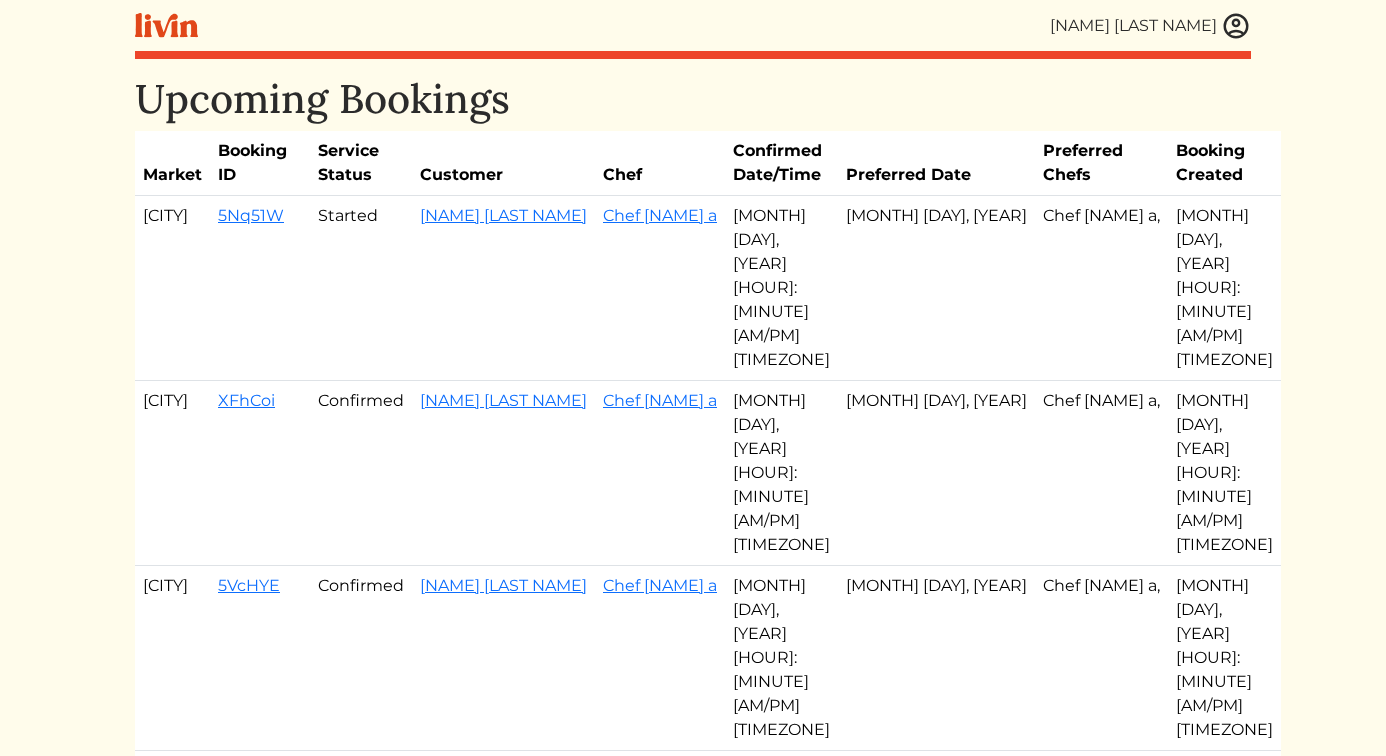 click on "N6XO8Q" at bounding box center [253, 955] 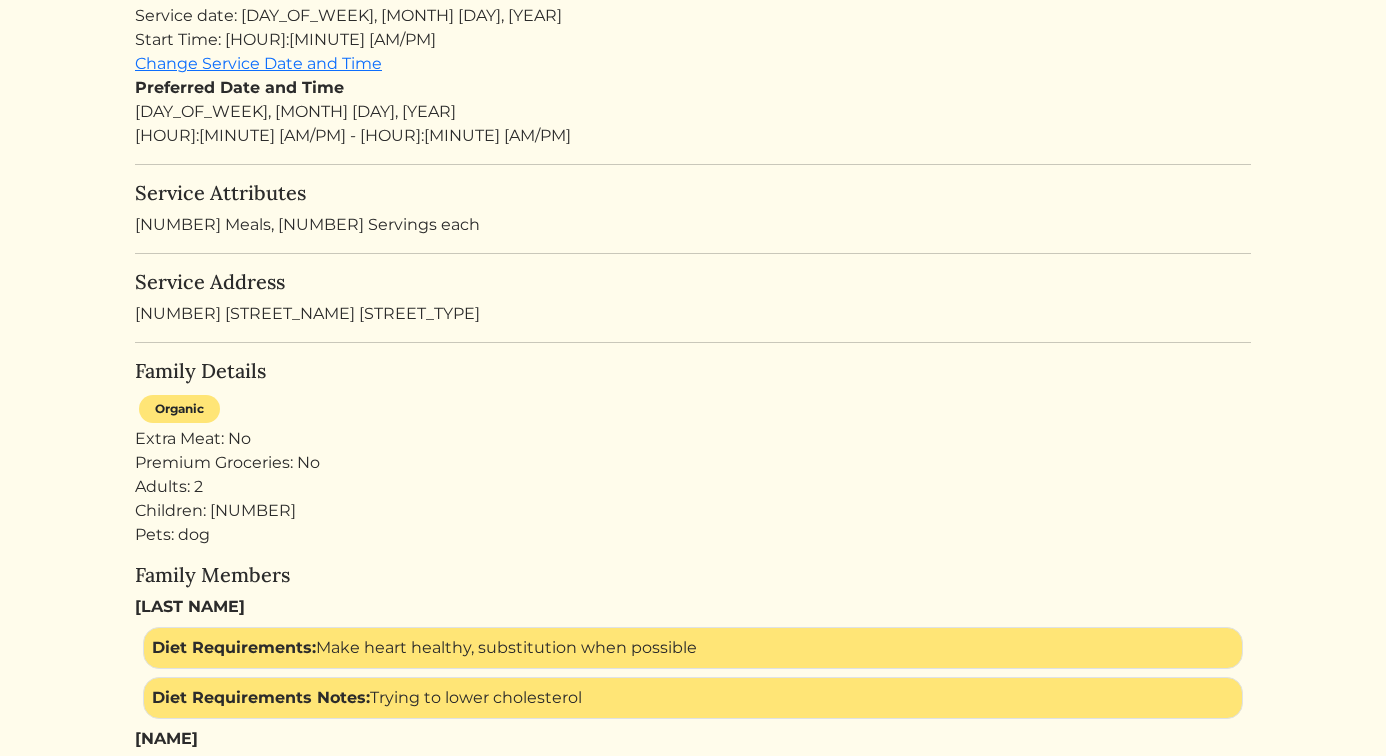 scroll, scrollTop: 0, scrollLeft: 0, axis: both 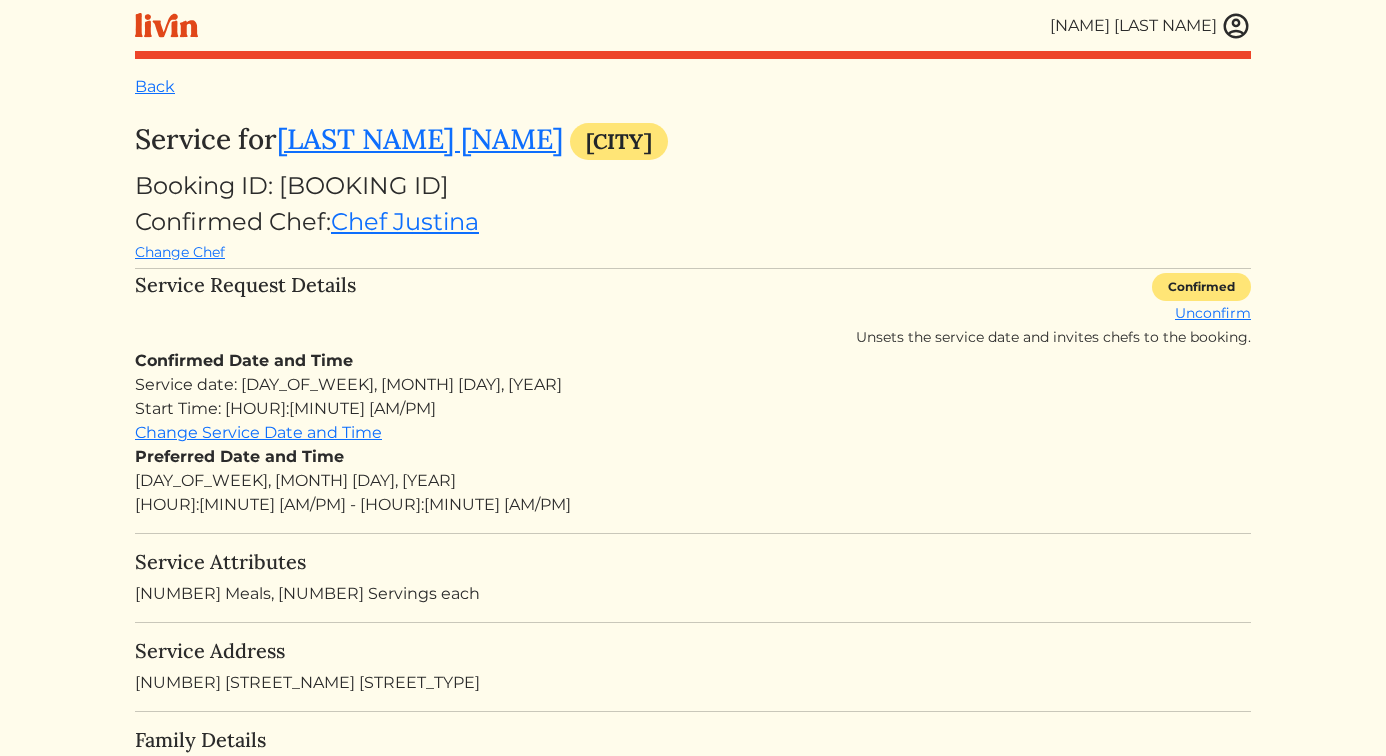 click at bounding box center [1236, 26] 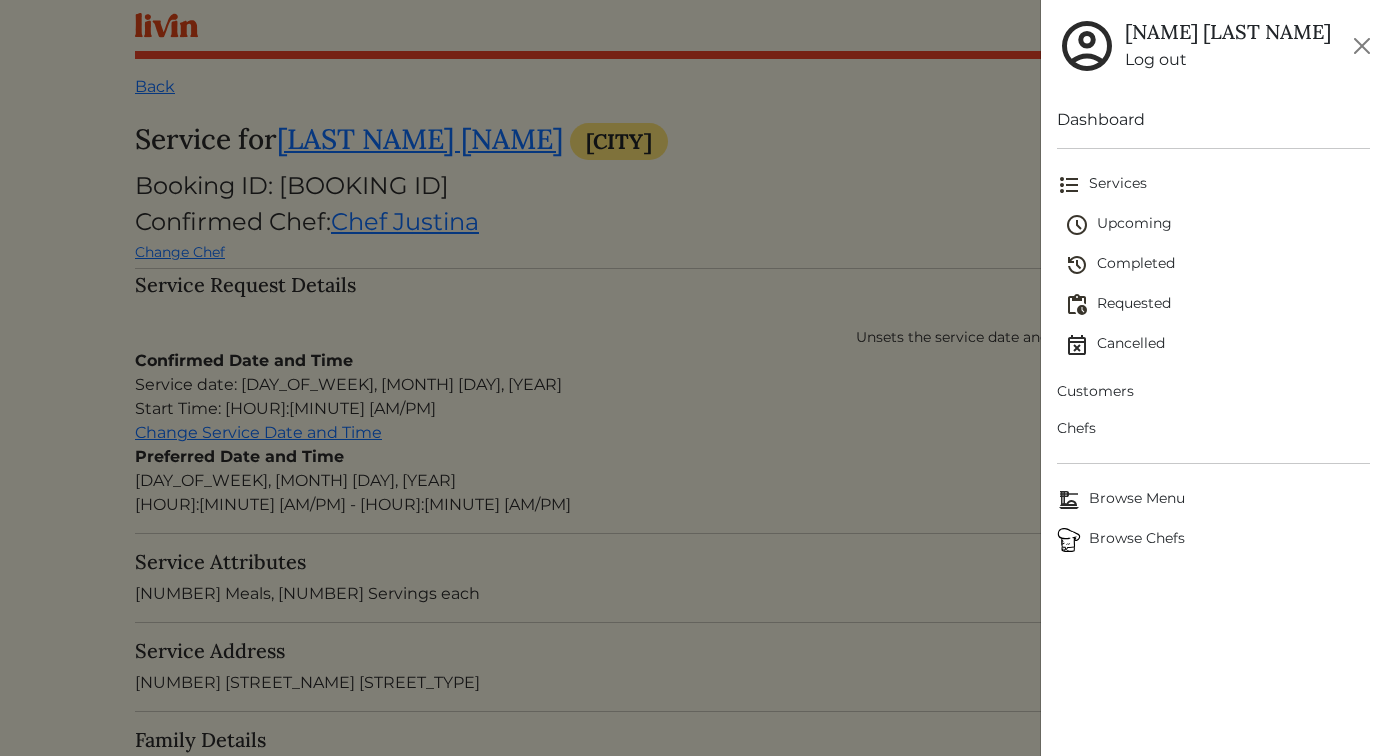 click on "Log out" at bounding box center (1228, 60) 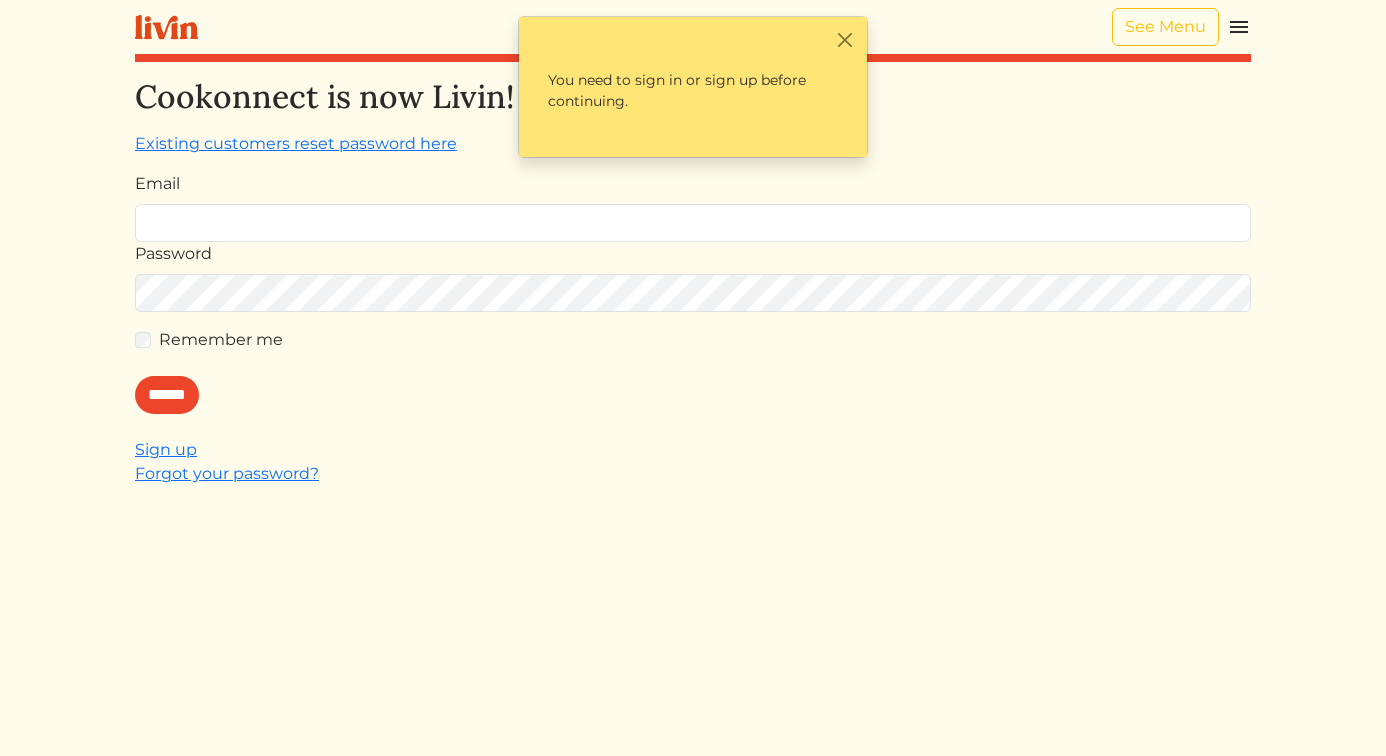 scroll, scrollTop: 0, scrollLeft: 0, axis: both 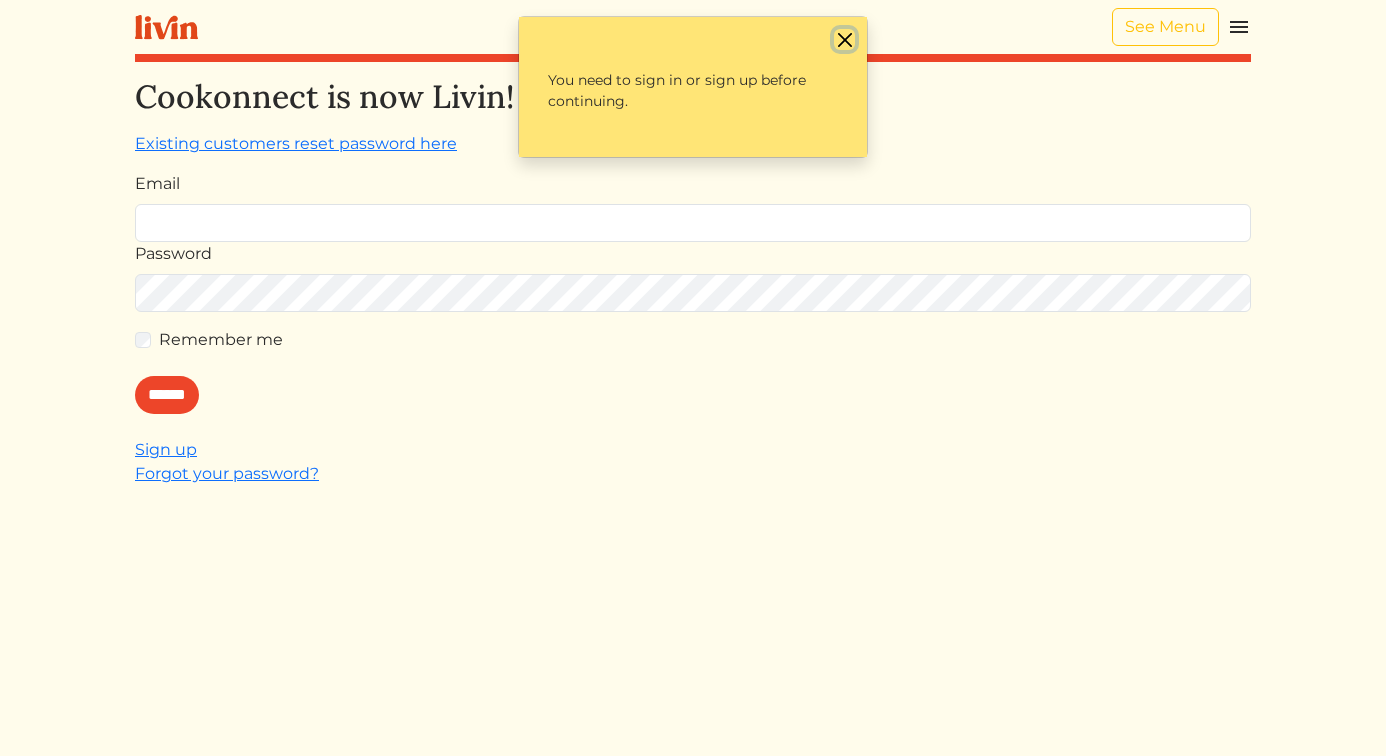 click at bounding box center (844, 39) 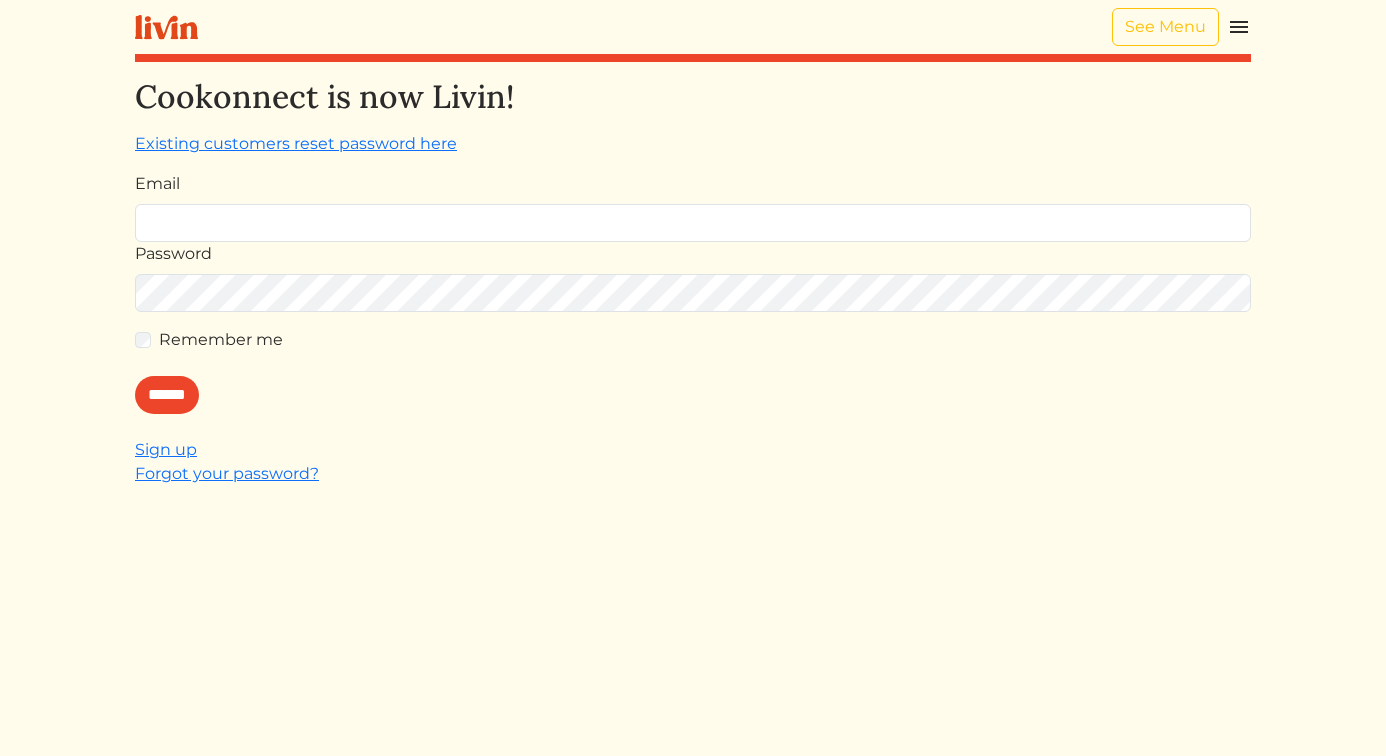 click at bounding box center [1239, 27] 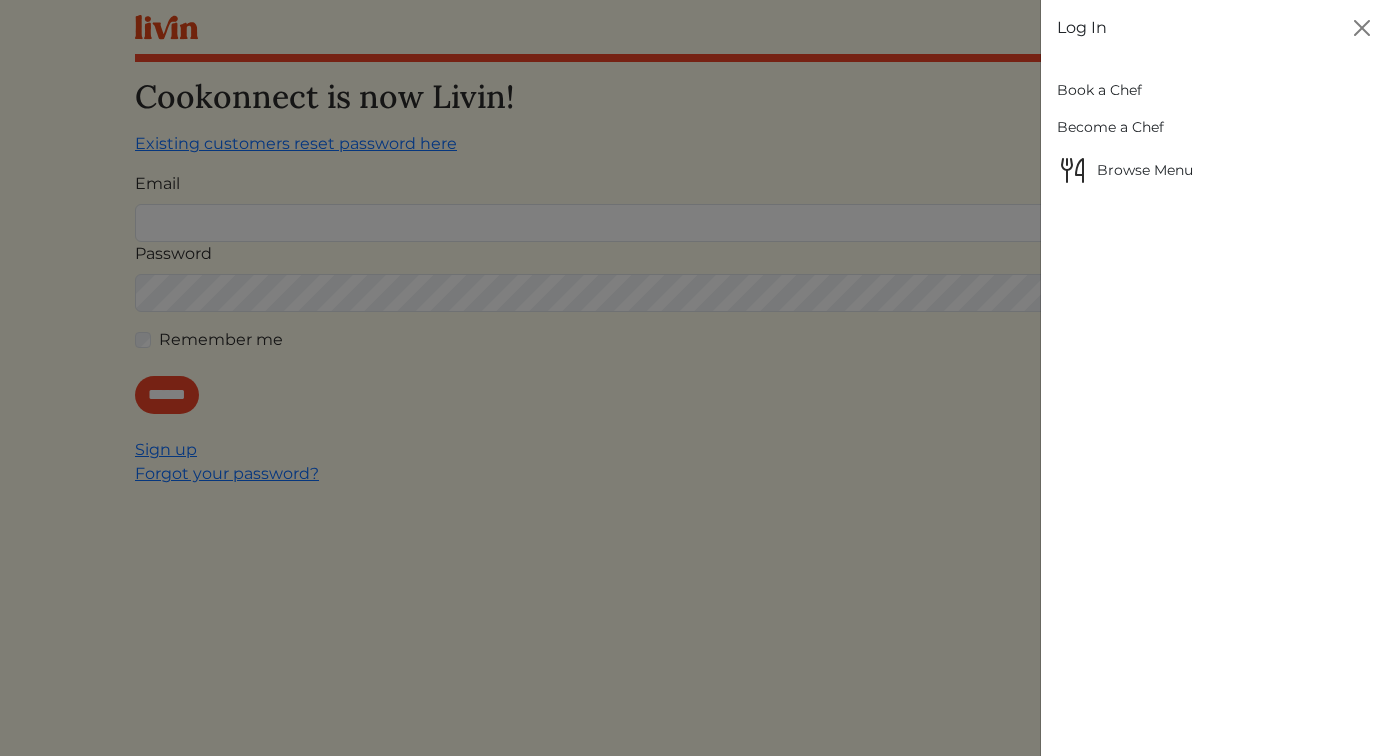 click on "Book a Chef" at bounding box center (1214, 90) 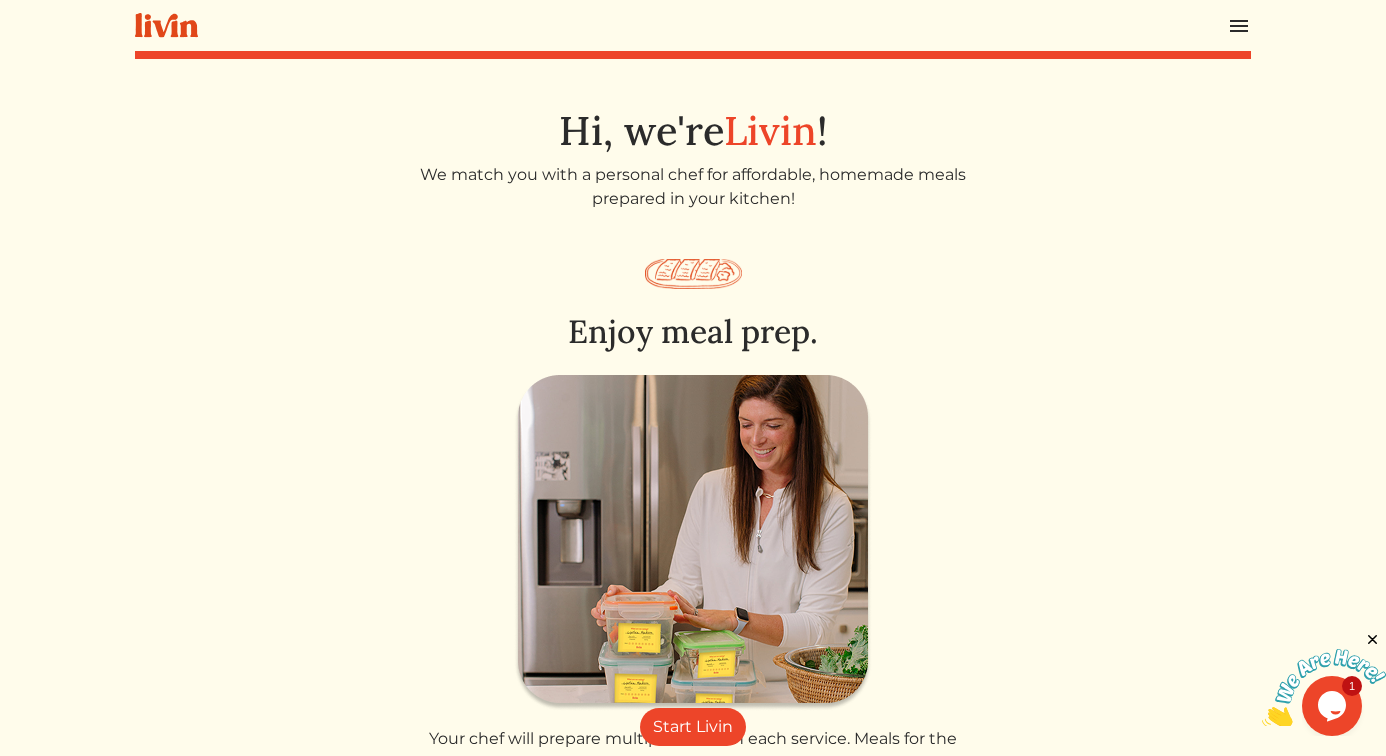 scroll, scrollTop: 0, scrollLeft: 0, axis: both 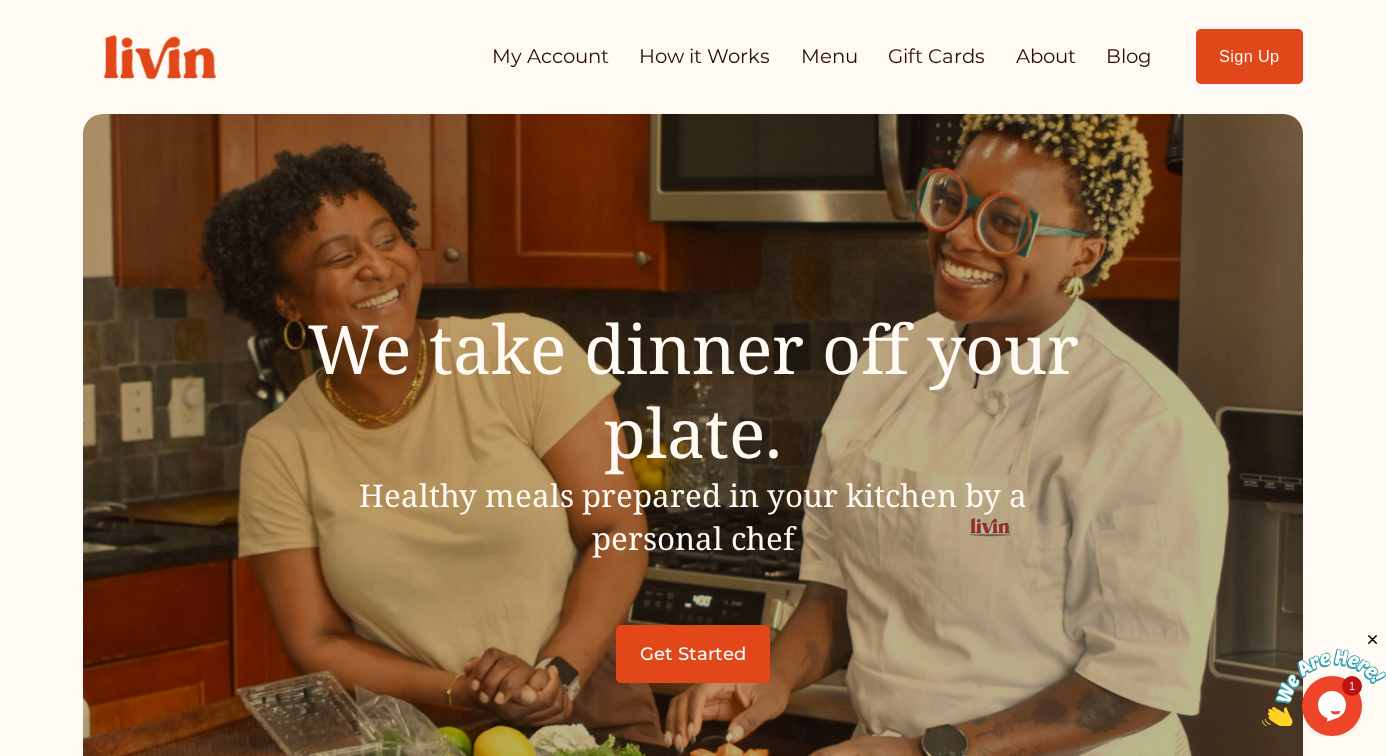 click on "Get Started" at bounding box center (693, 654) 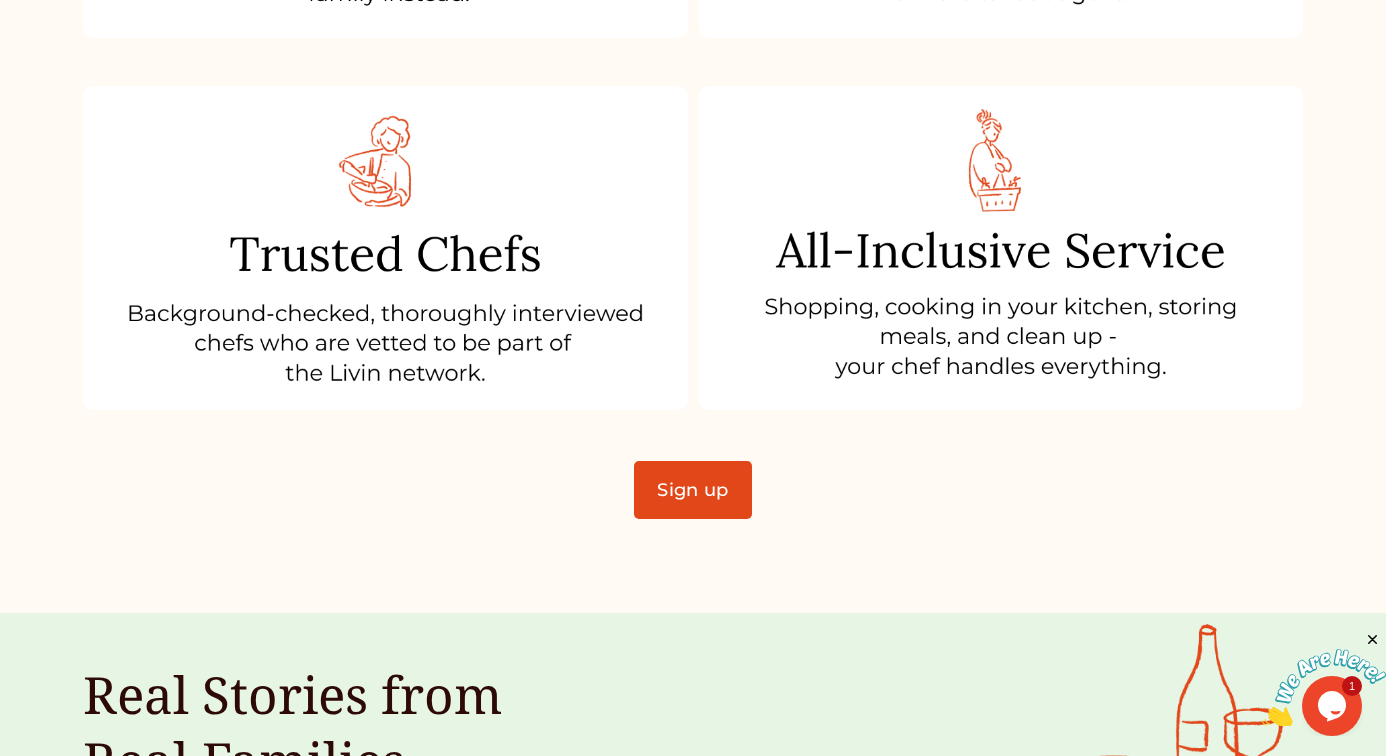 scroll, scrollTop: 1530, scrollLeft: 0, axis: vertical 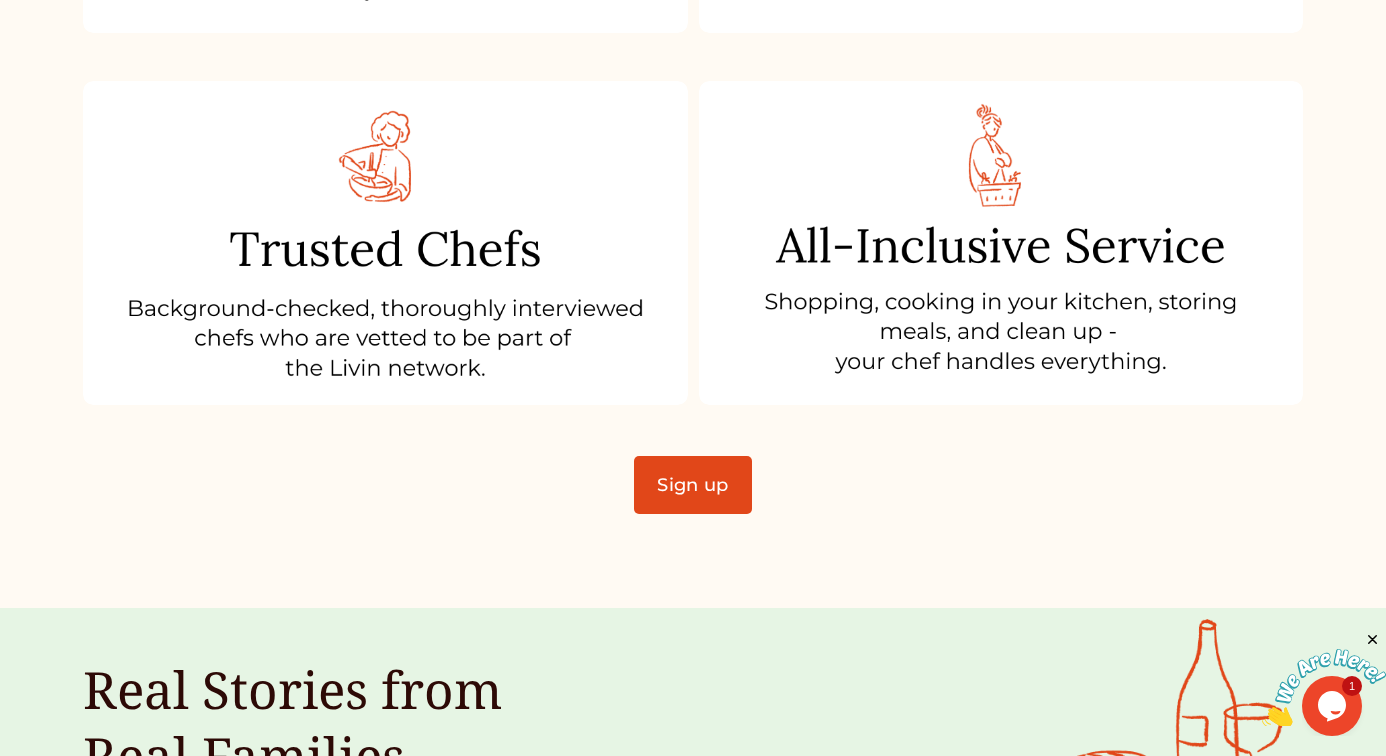 click on "Sign up" at bounding box center (693, 485) 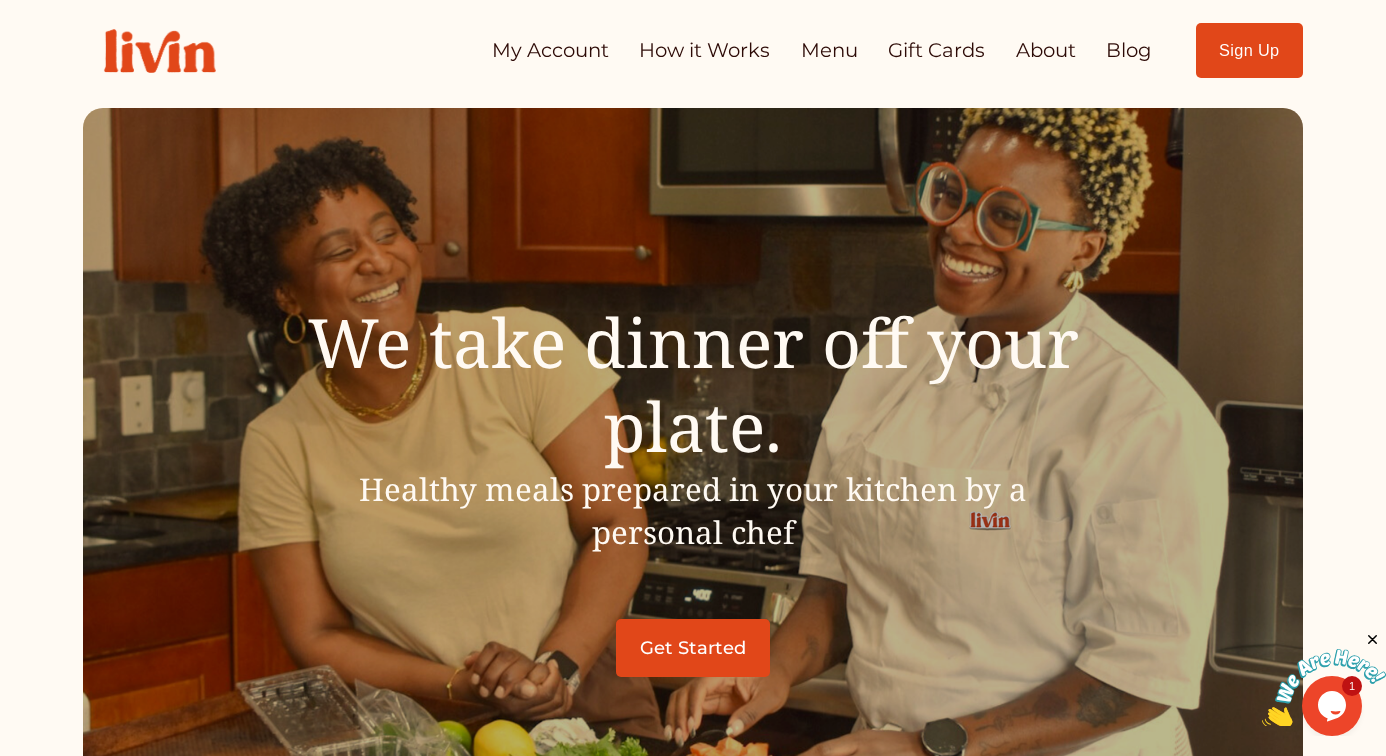 scroll, scrollTop: 0, scrollLeft: 0, axis: both 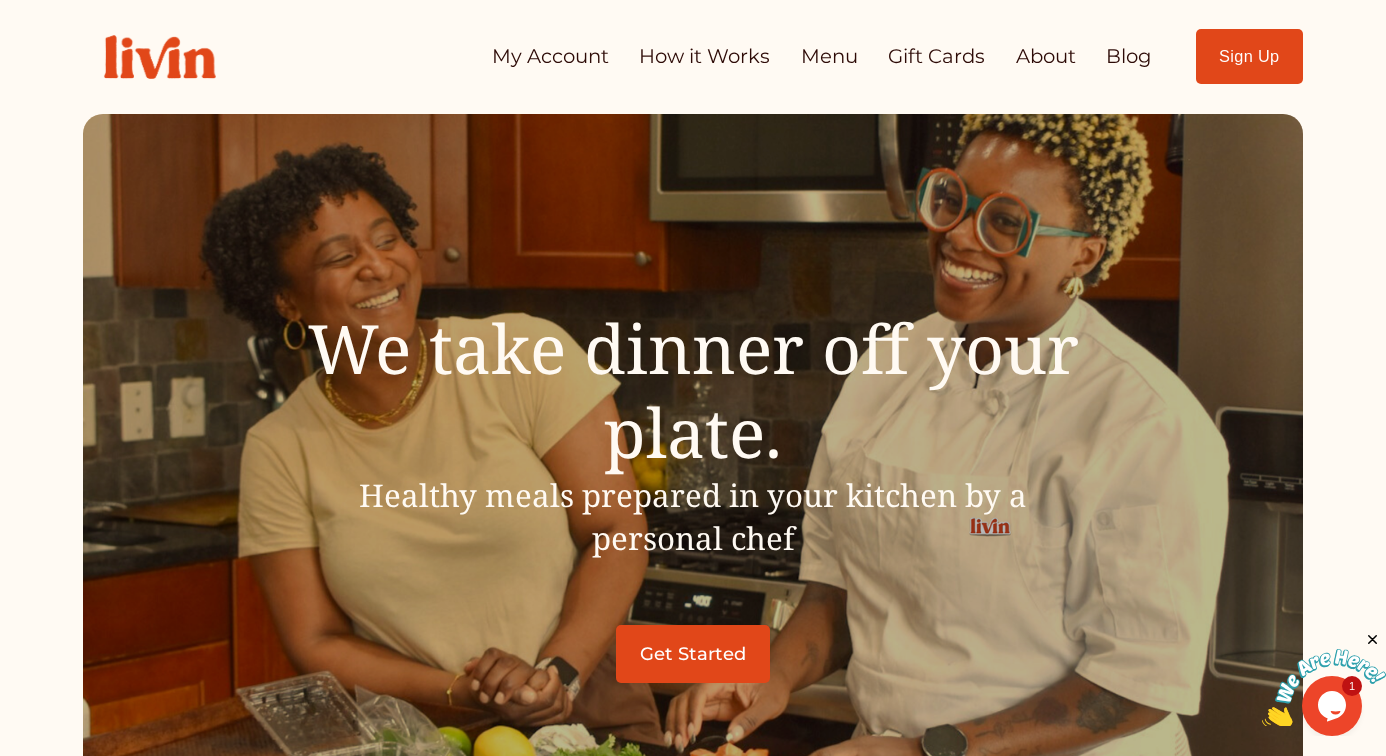 click on "Sign Up" at bounding box center (1249, 56) 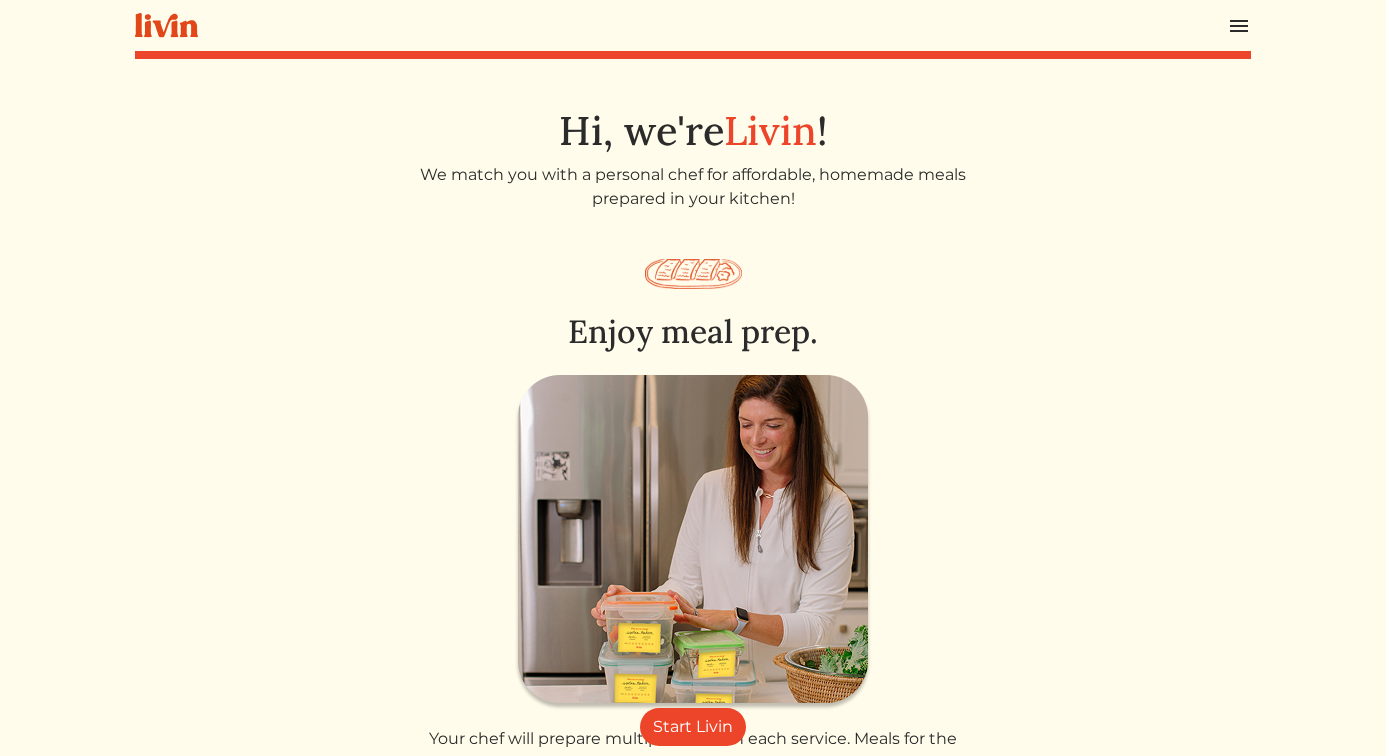 scroll, scrollTop: 0, scrollLeft: 0, axis: both 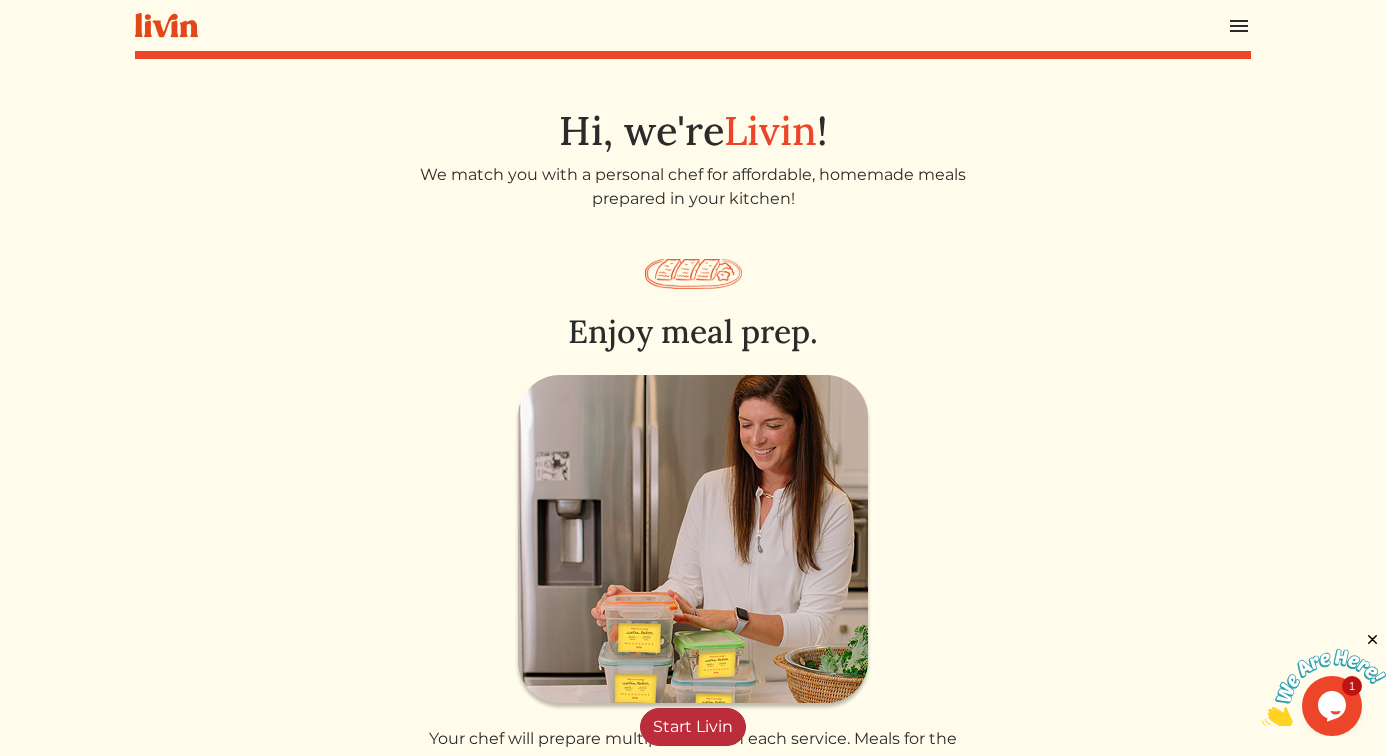 click on "Start Livin" at bounding box center (693, 727) 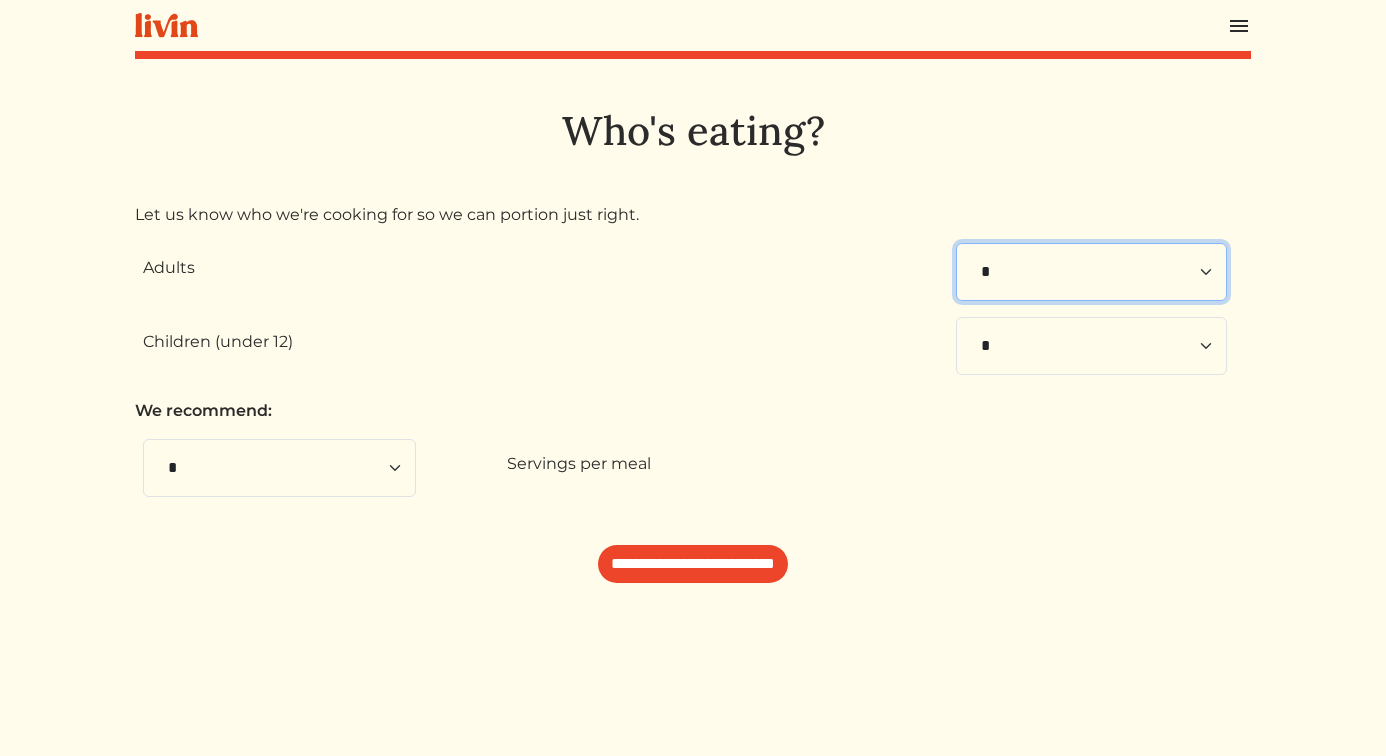 click on "*
*
*
*
*
*
*
*
*
**" at bounding box center [1091, 272] 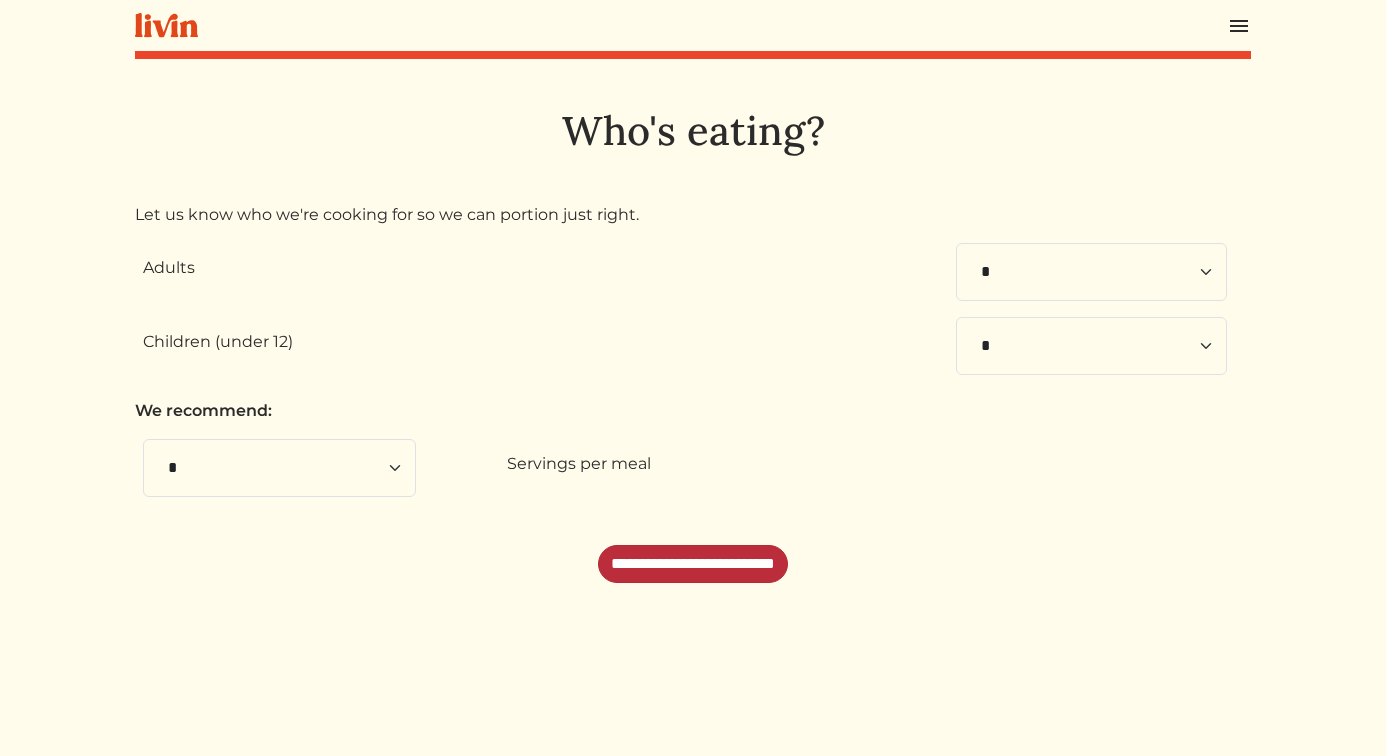 click on "**********" at bounding box center [693, 564] 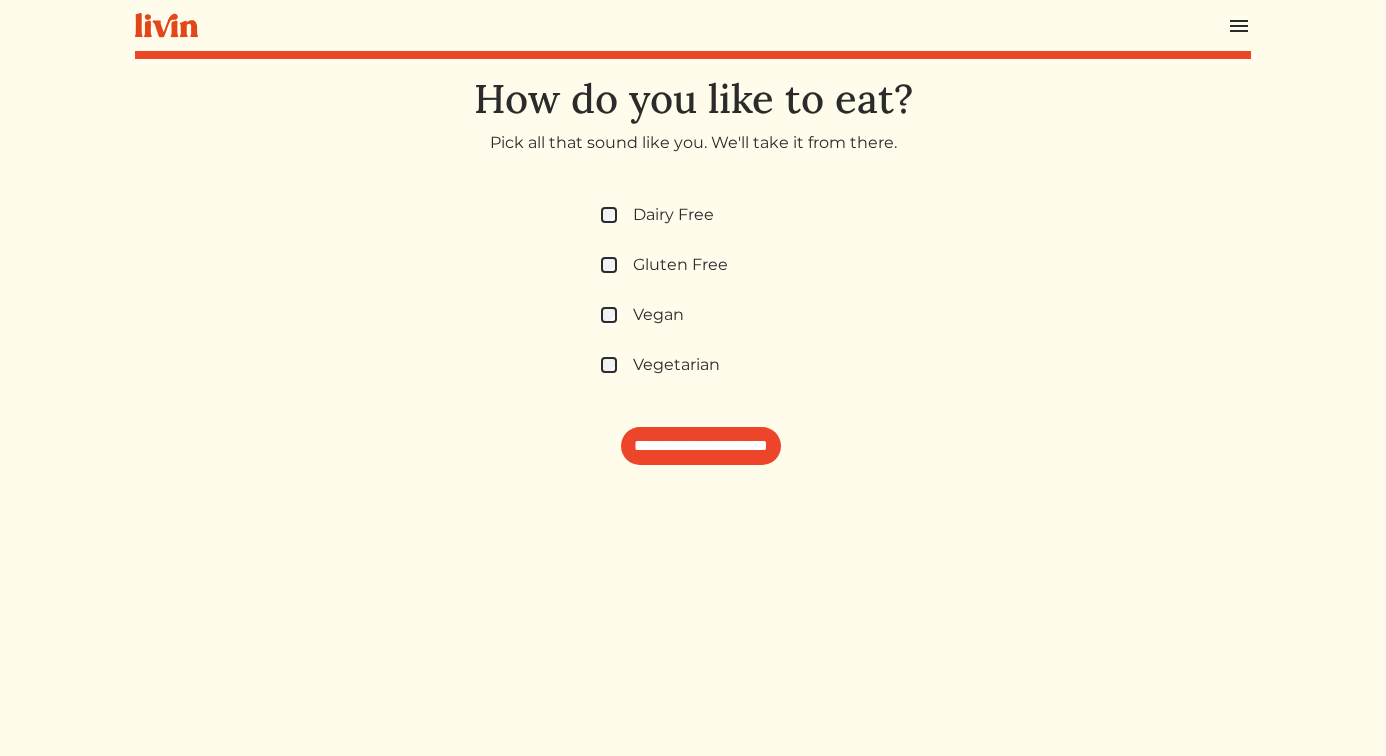 scroll, scrollTop: 0, scrollLeft: 0, axis: both 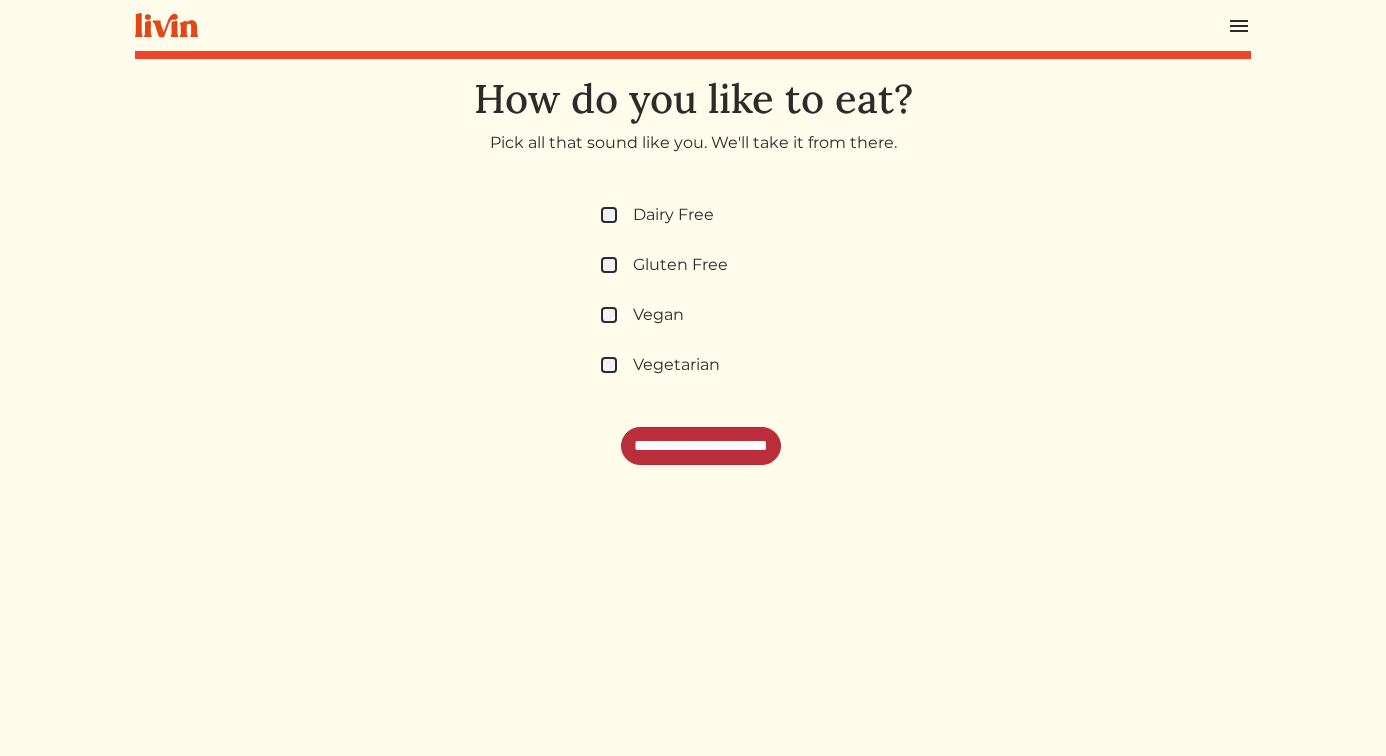 click on "**********" at bounding box center (701, 446) 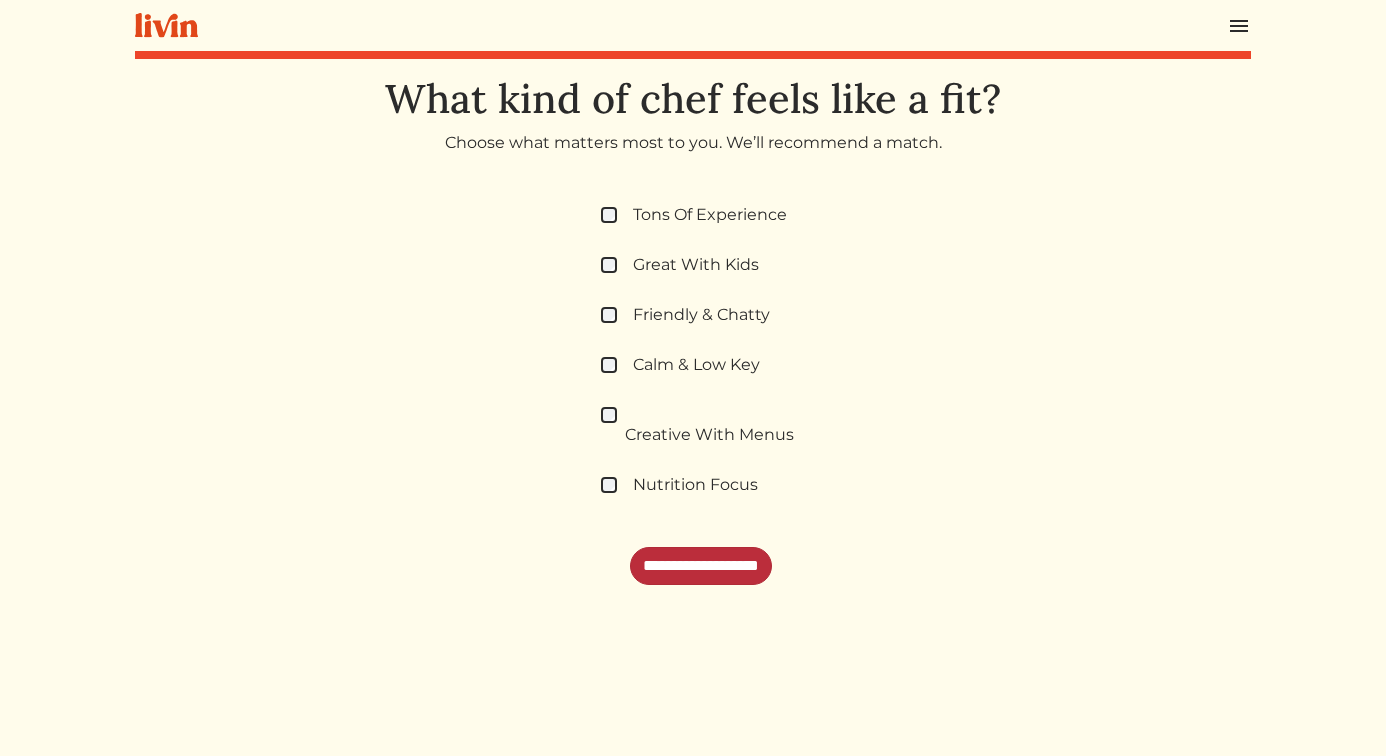 click on "**********" at bounding box center (701, 566) 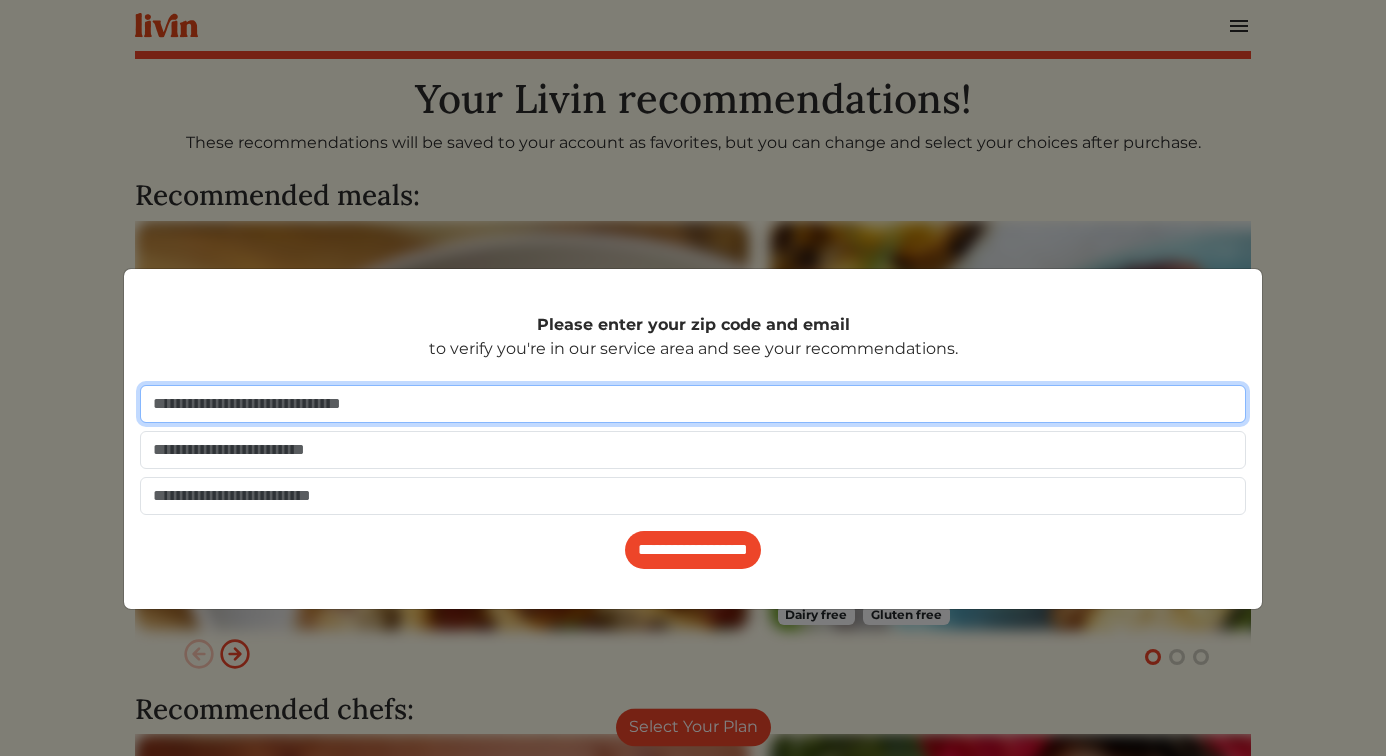 click at bounding box center (693, 404) 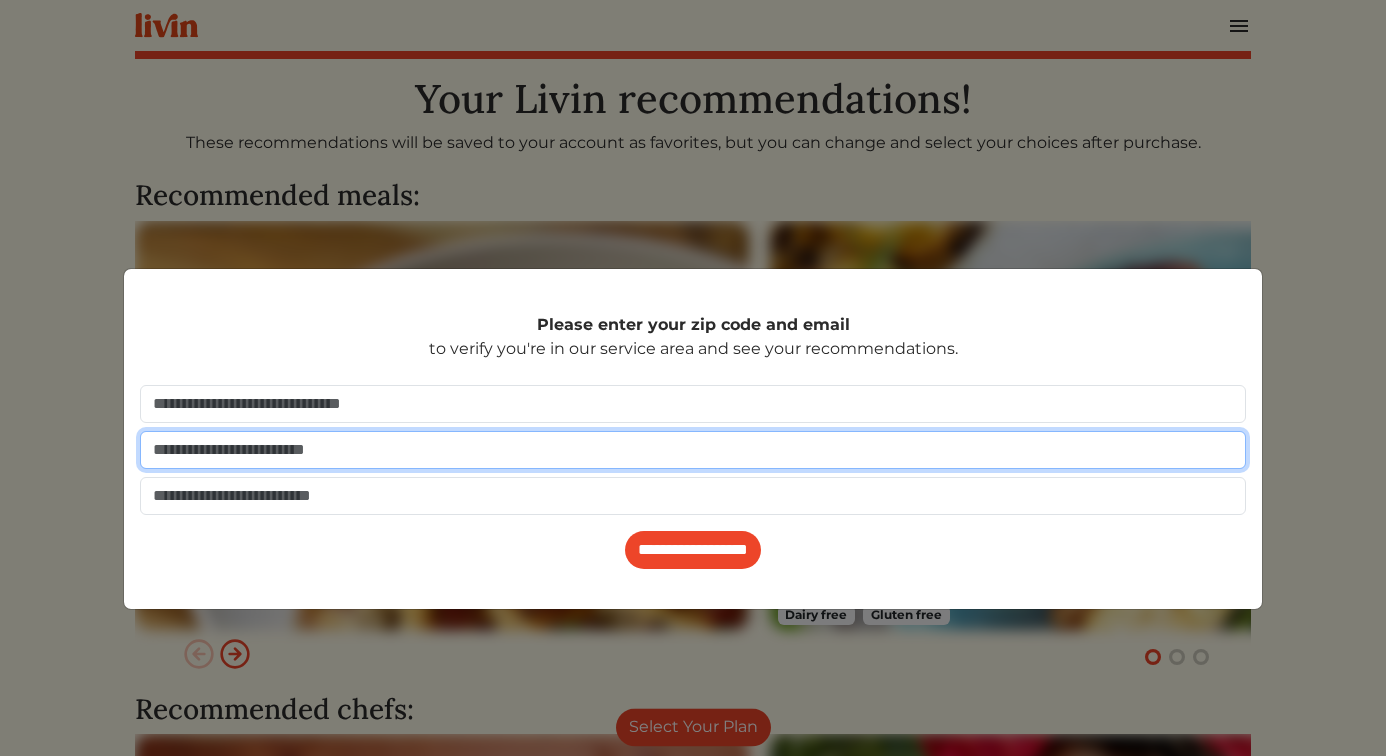 click at bounding box center [693, 450] 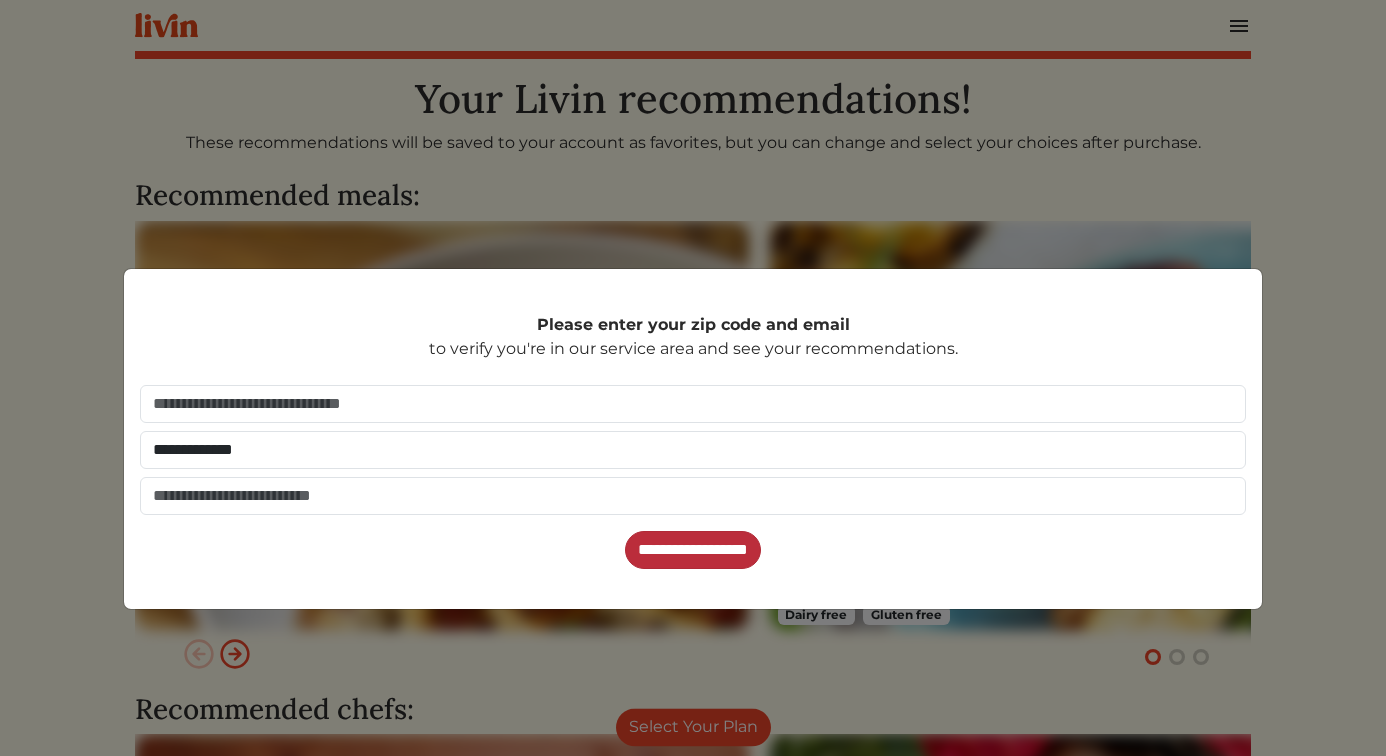 click on "**********" at bounding box center (693, 550) 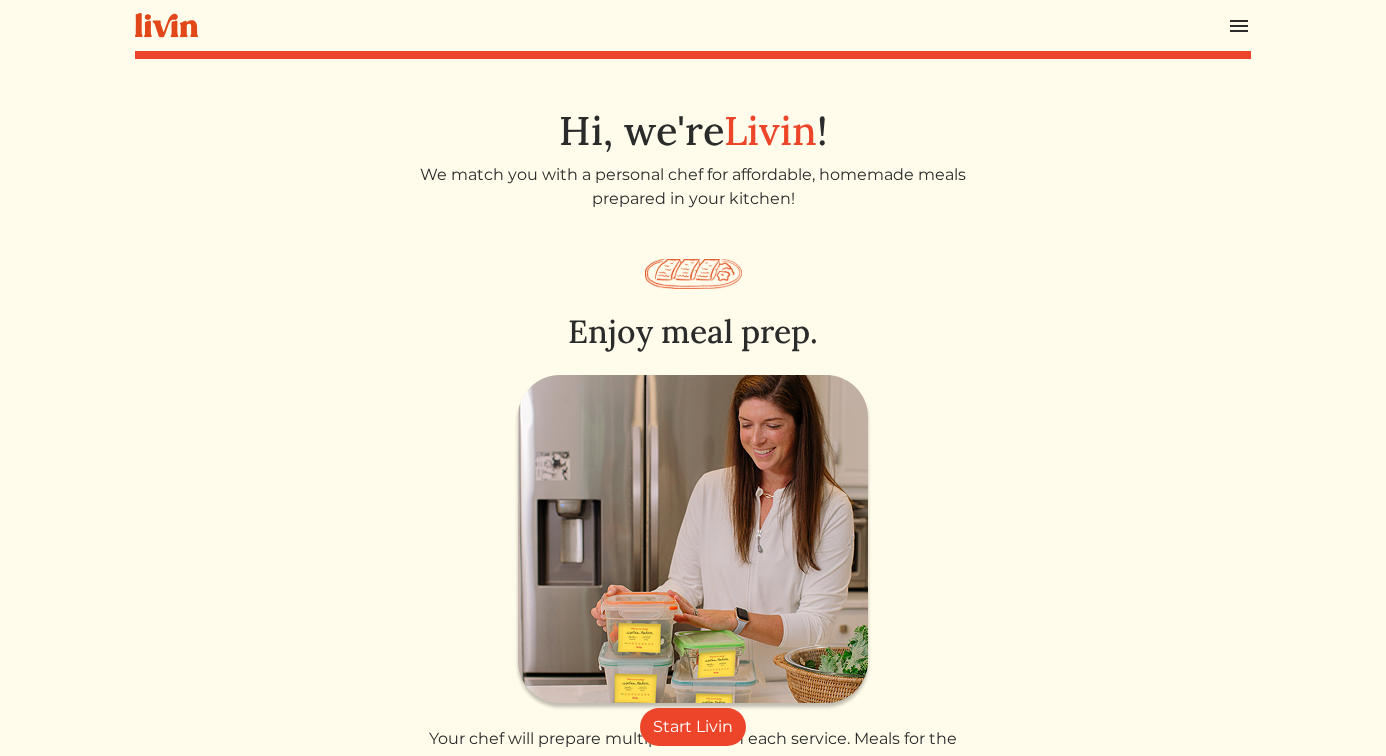 scroll, scrollTop: 0, scrollLeft: 0, axis: both 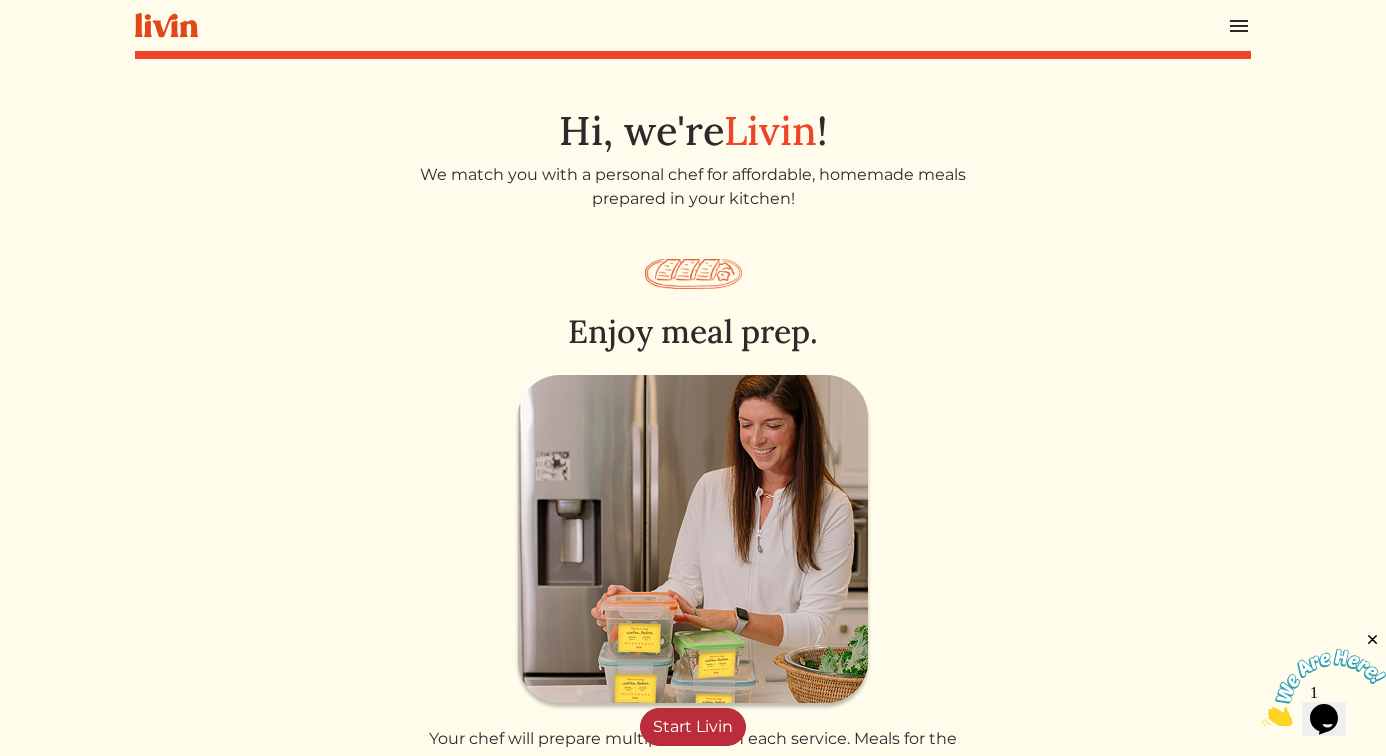 click on "Start Livin" at bounding box center (693, 727) 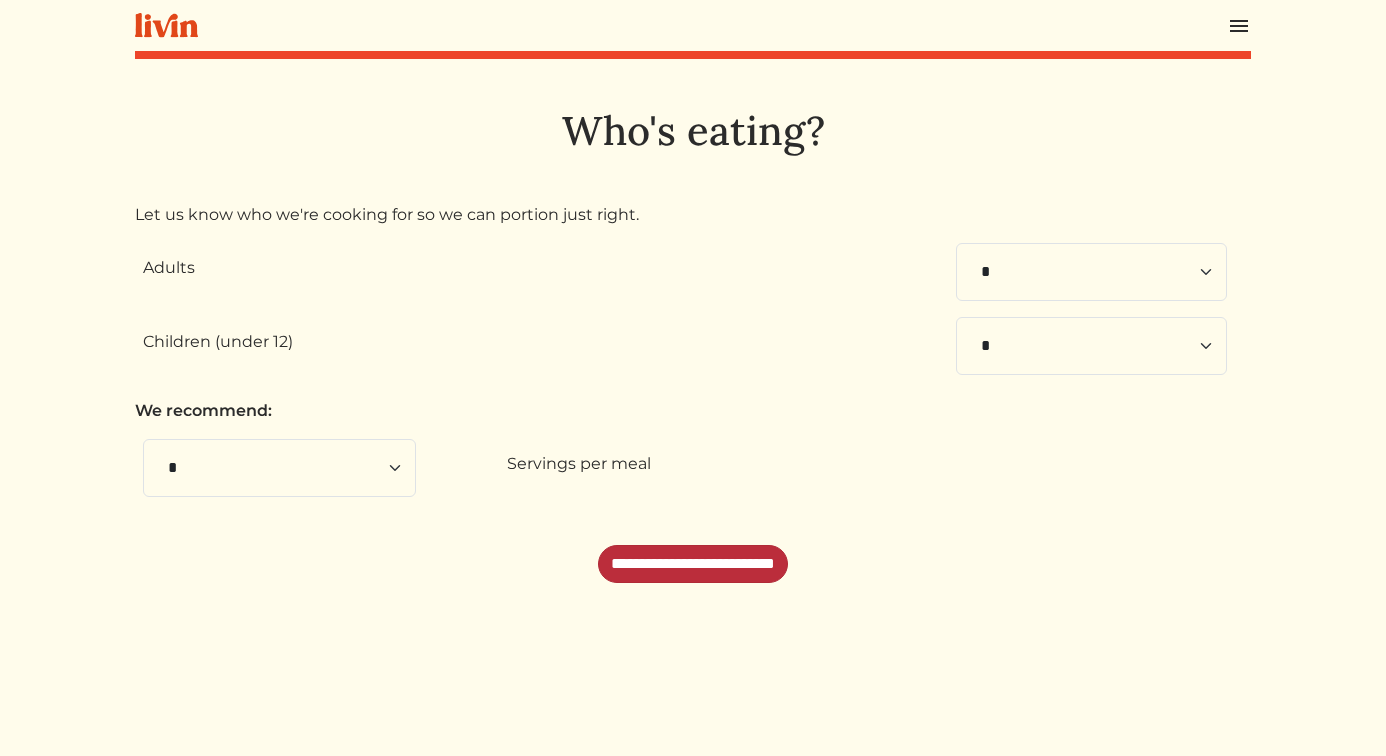 click on "**********" at bounding box center [693, 564] 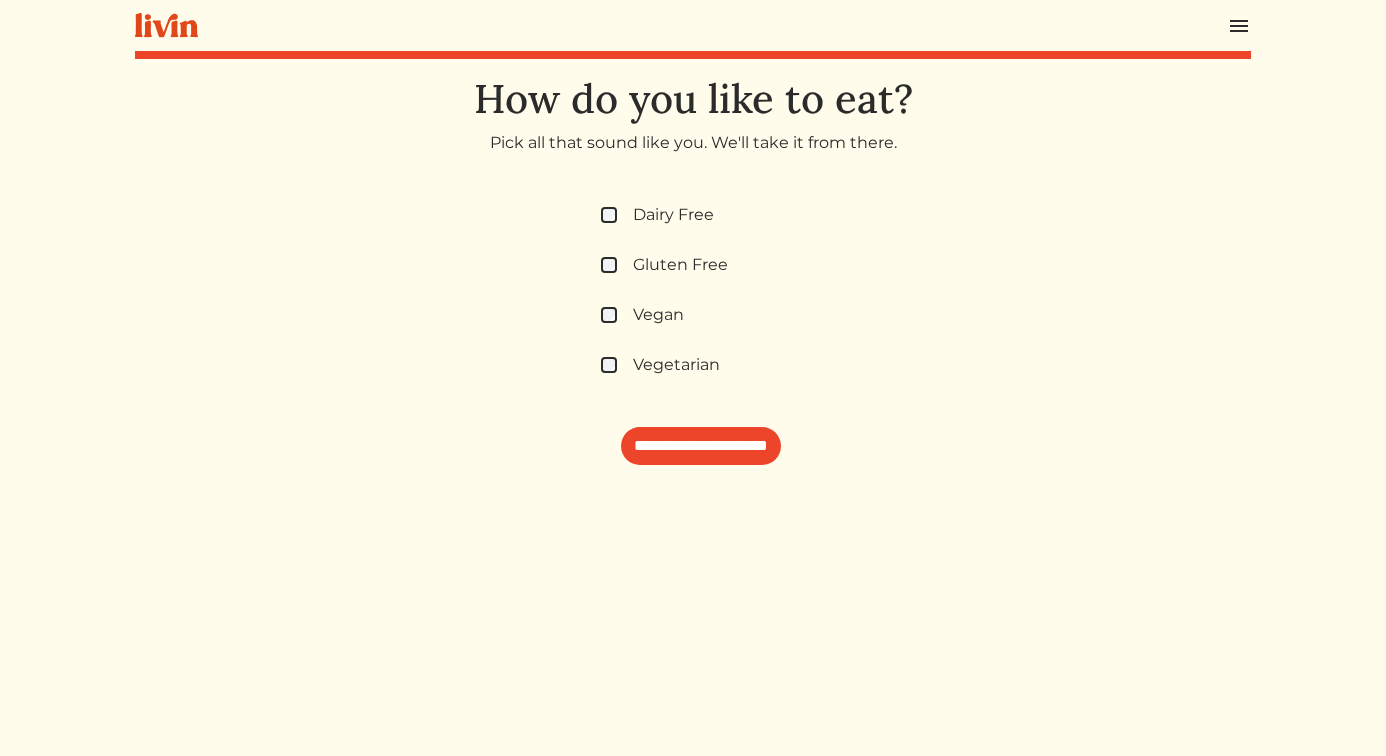scroll, scrollTop: 0, scrollLeft: 0, axis: both 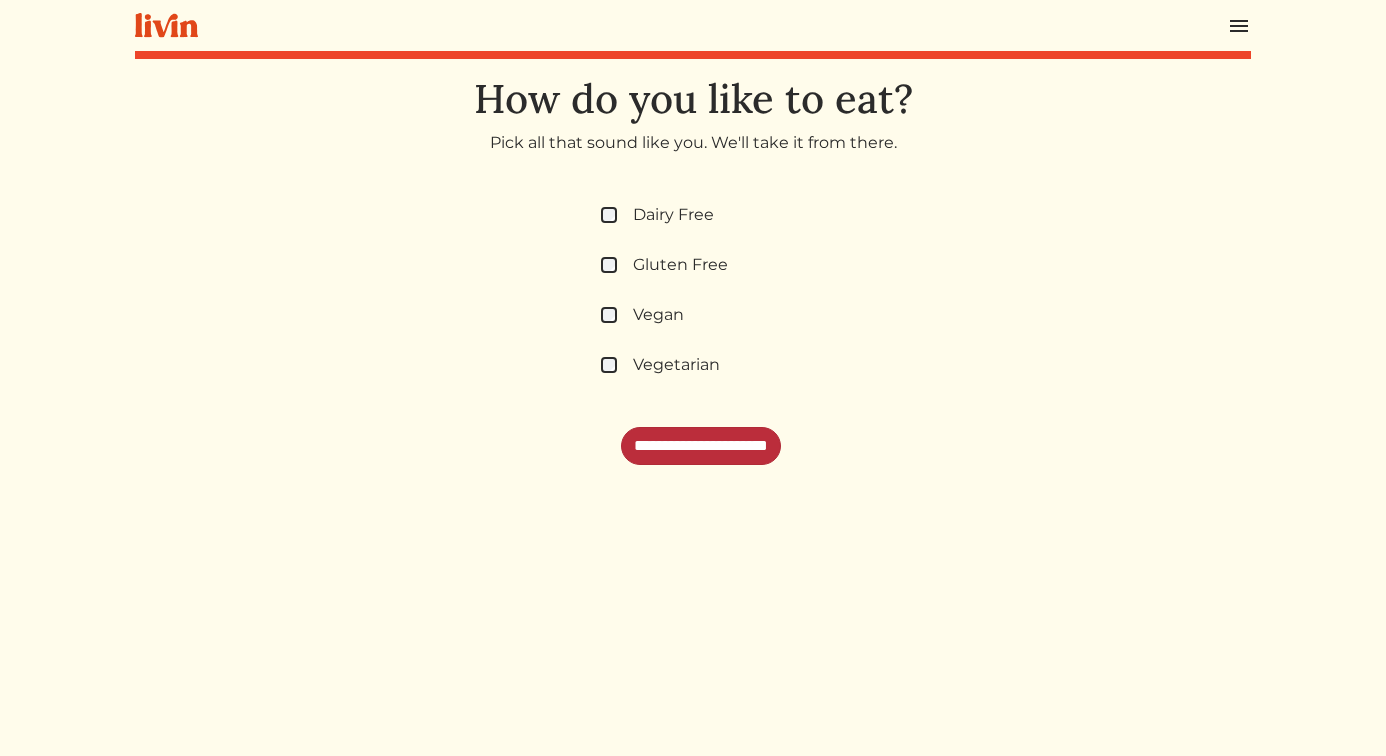 click on "**********" at bounding box center (701, 446) 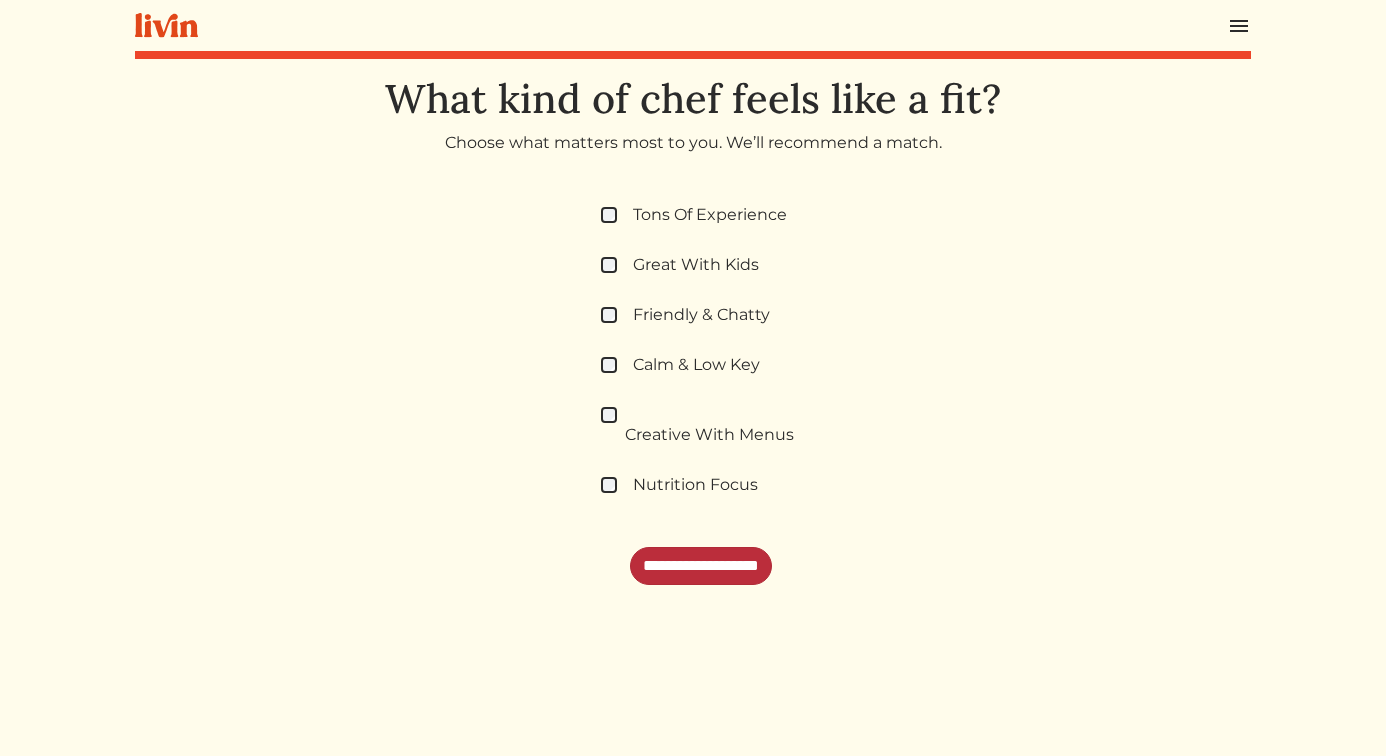 click on "**********" at bounding box center (701, 566) 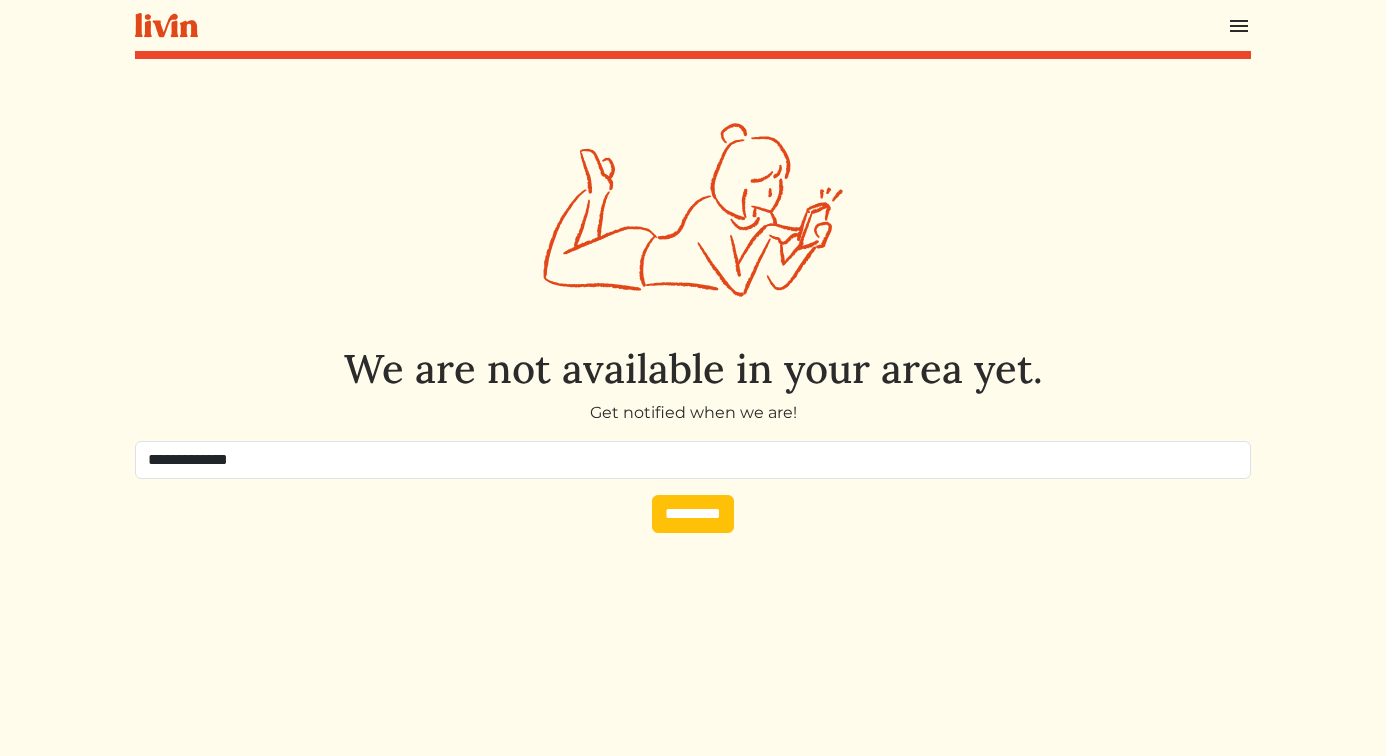 click on "**********" at bounding box center (693, 460) 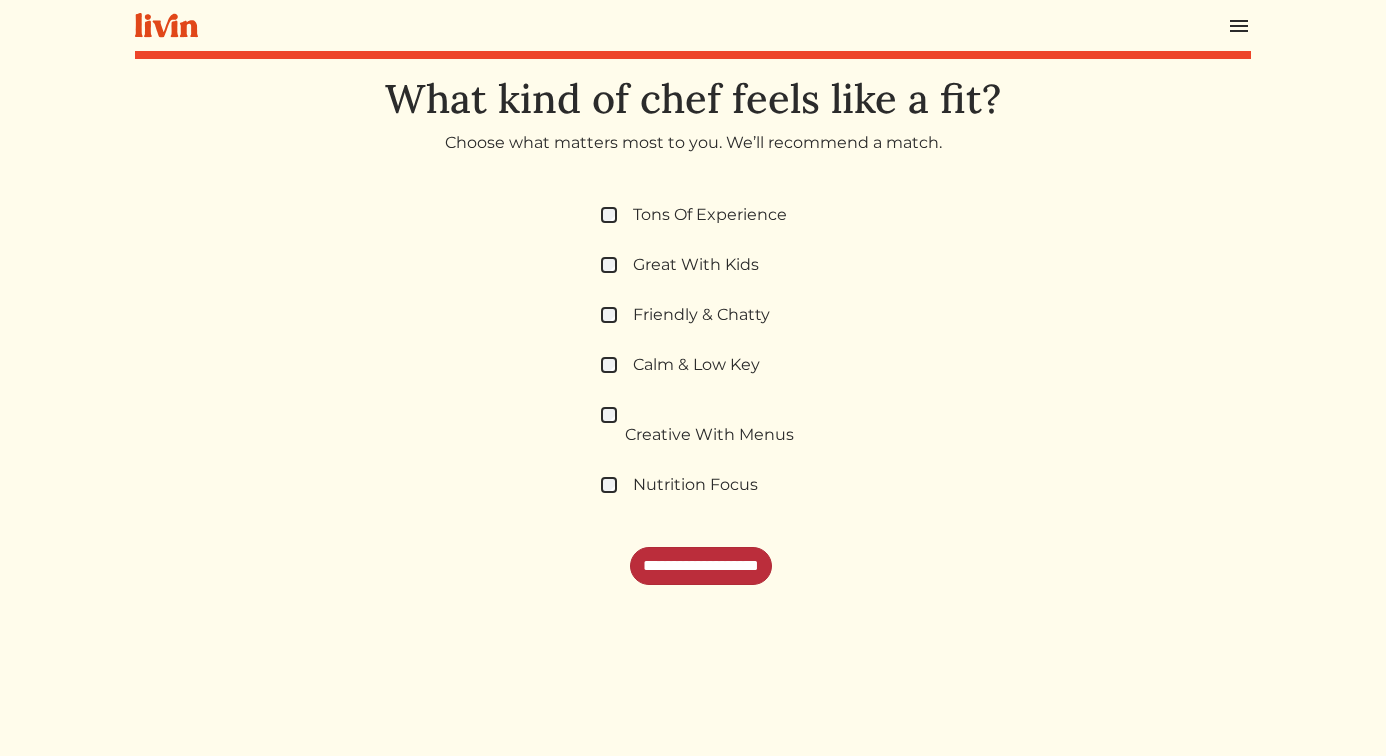 click on "**********" at bounding box center (701, 566) 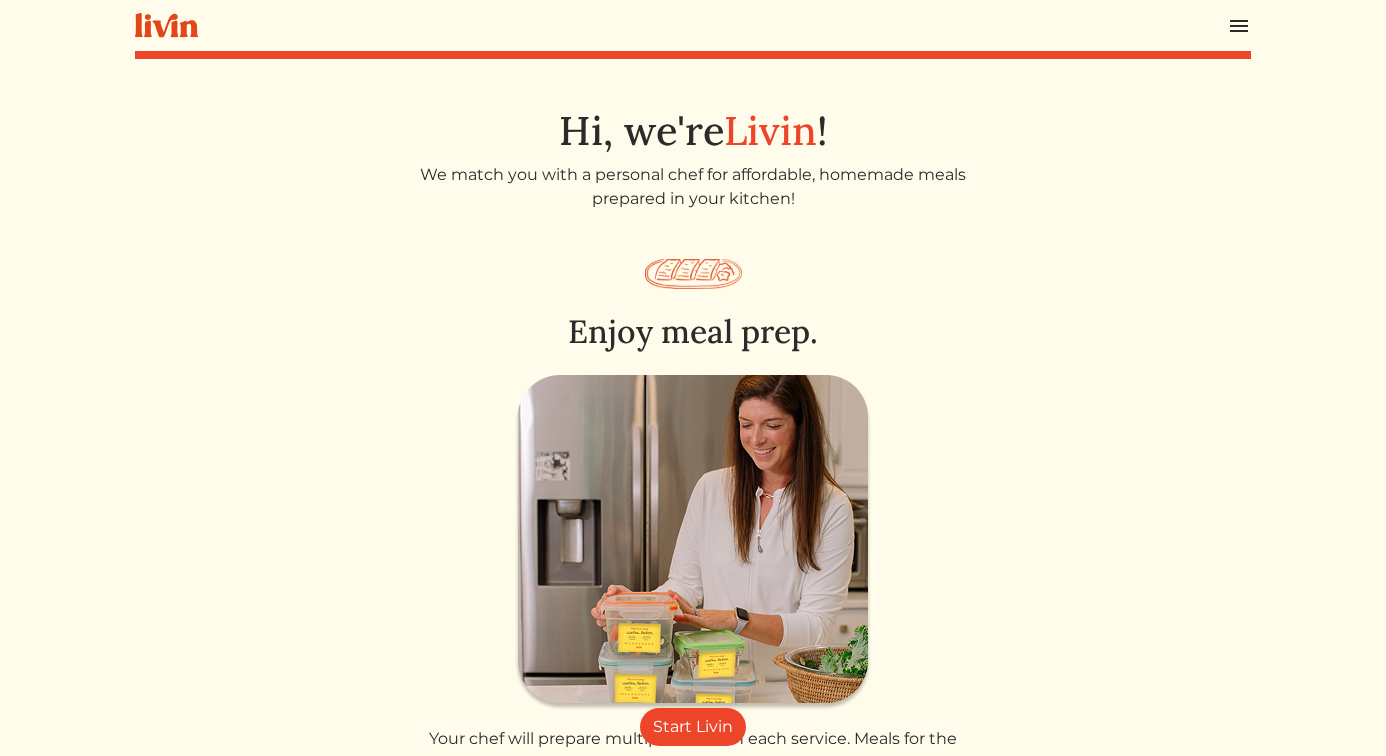 scroll, scrollTop: 0, scrollLeft: 0, axis: both 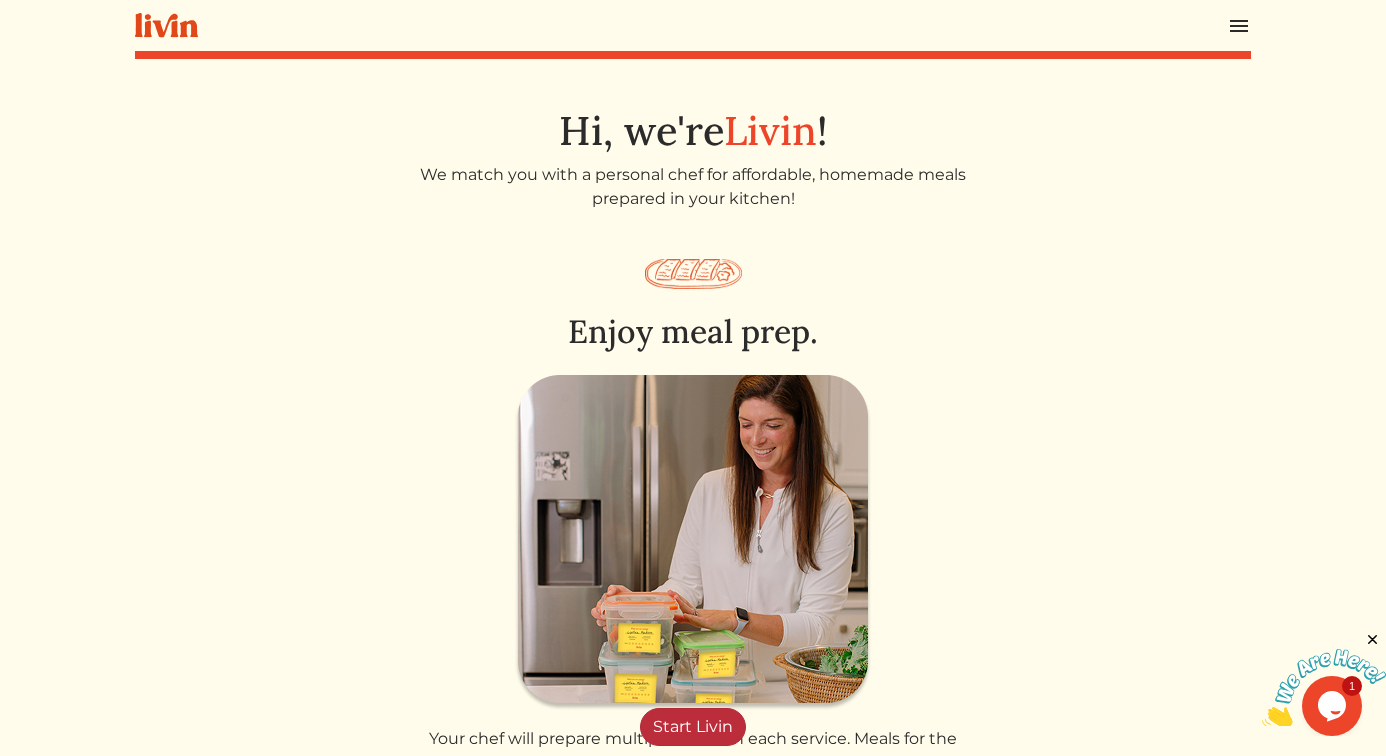 click on "Start Livin" at bounding box center (693, 727) 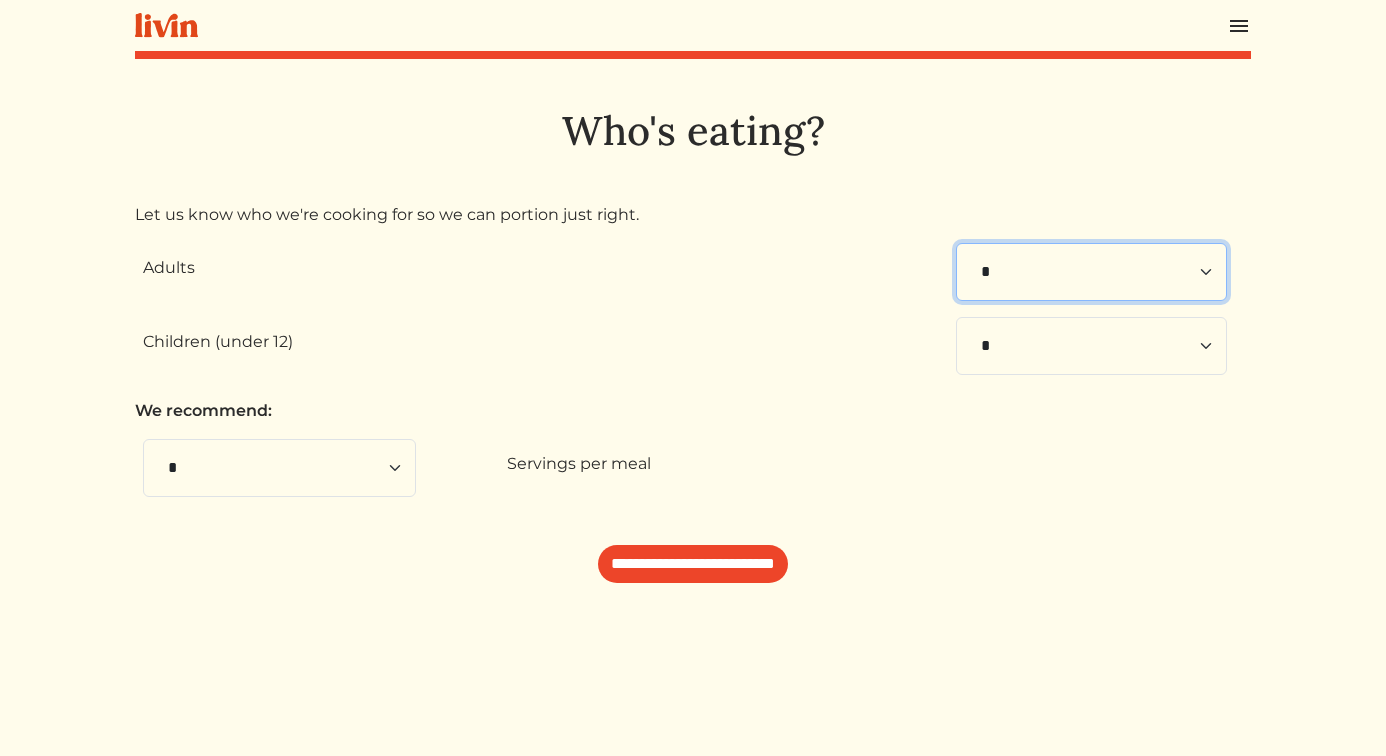 click on "*
*
*
*
*
*
*
*
*
**" at bounding box center (1091, 272) 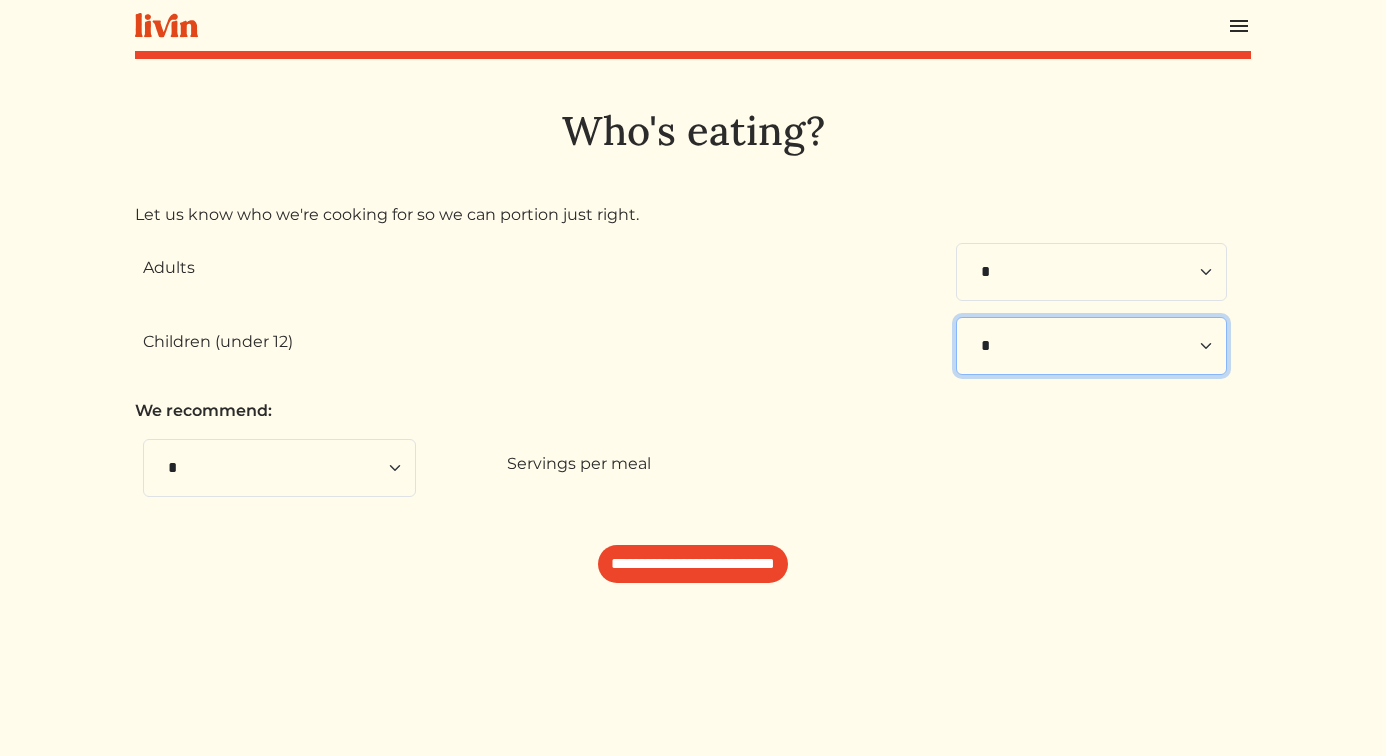 click on "*
*
*
*
*
*
*
*
*
*
**" at bounding box center (1091, 346) 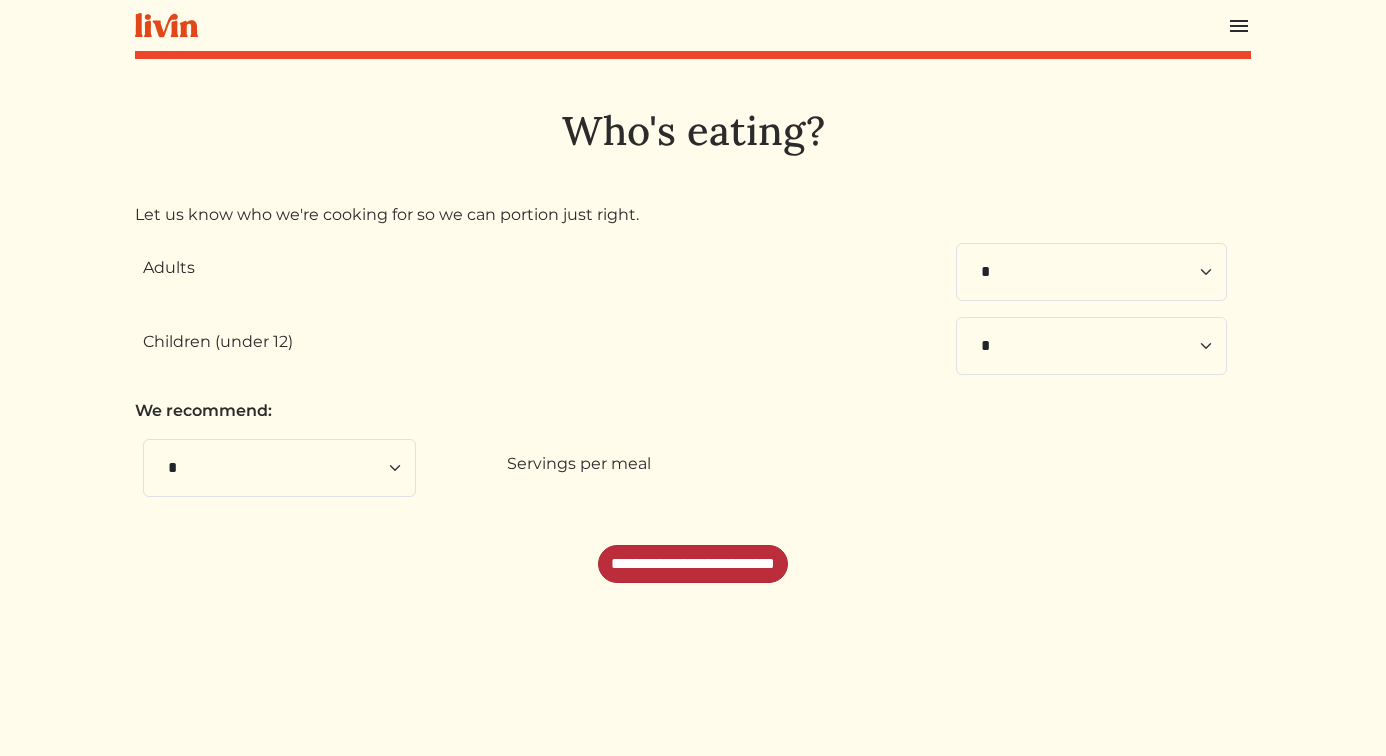 click on "**********" at bounding box center (693, 564) 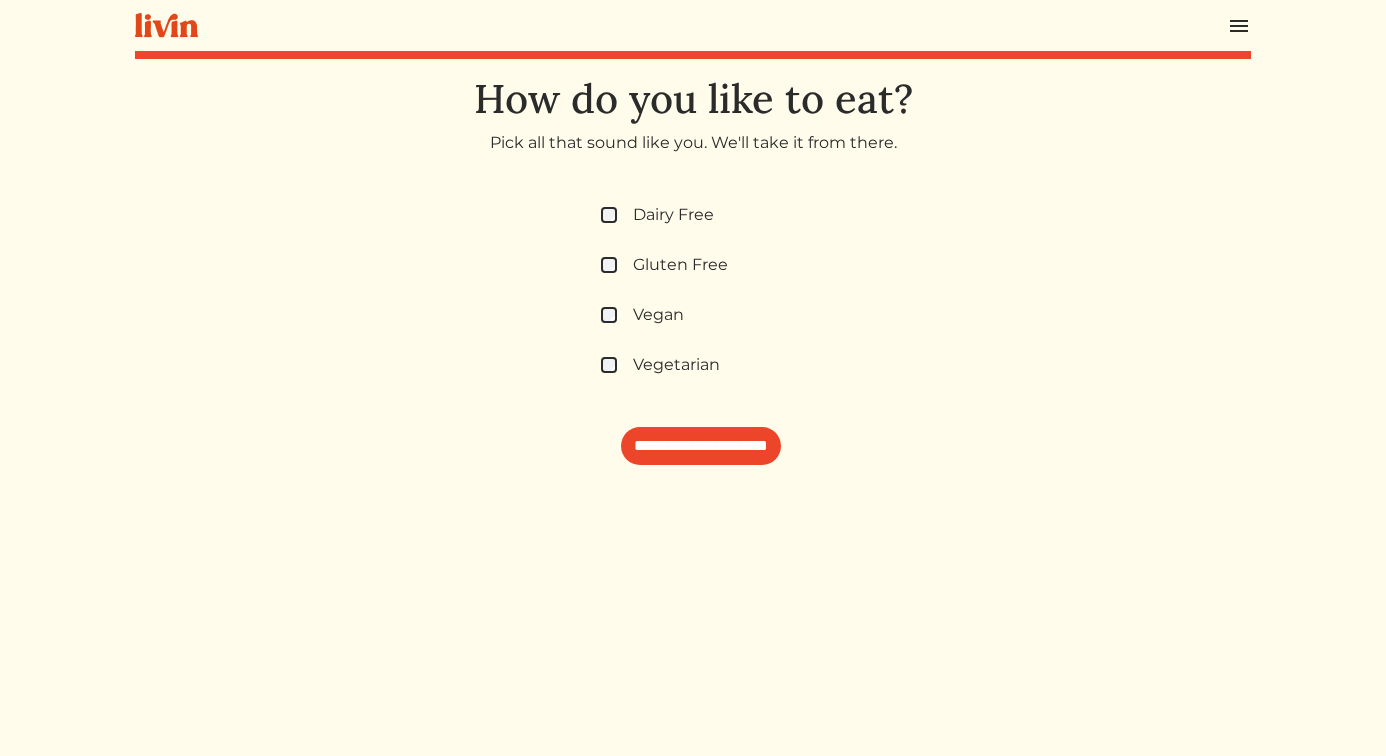 scroll, scrollTop: 0, scrollLeft: 0, axis: both 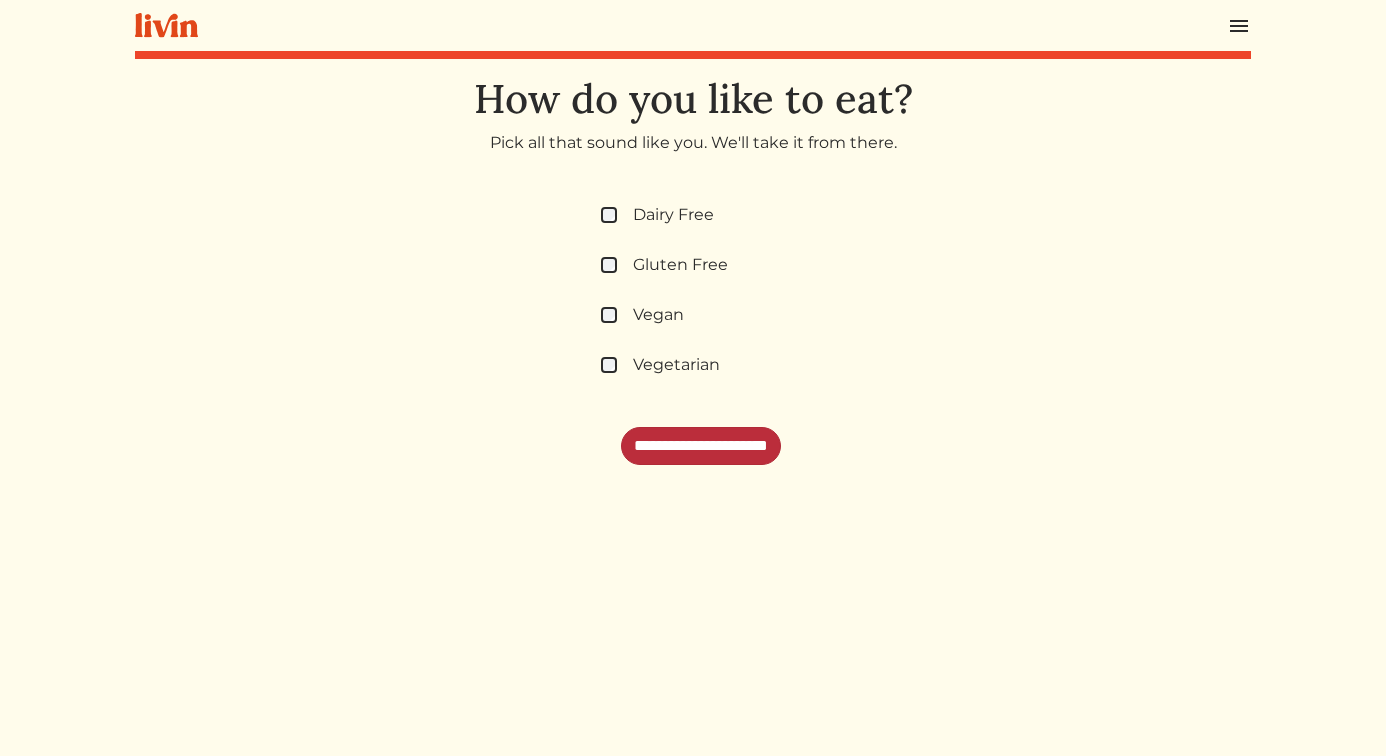 click on "**********" at bounding box center [701, 446] 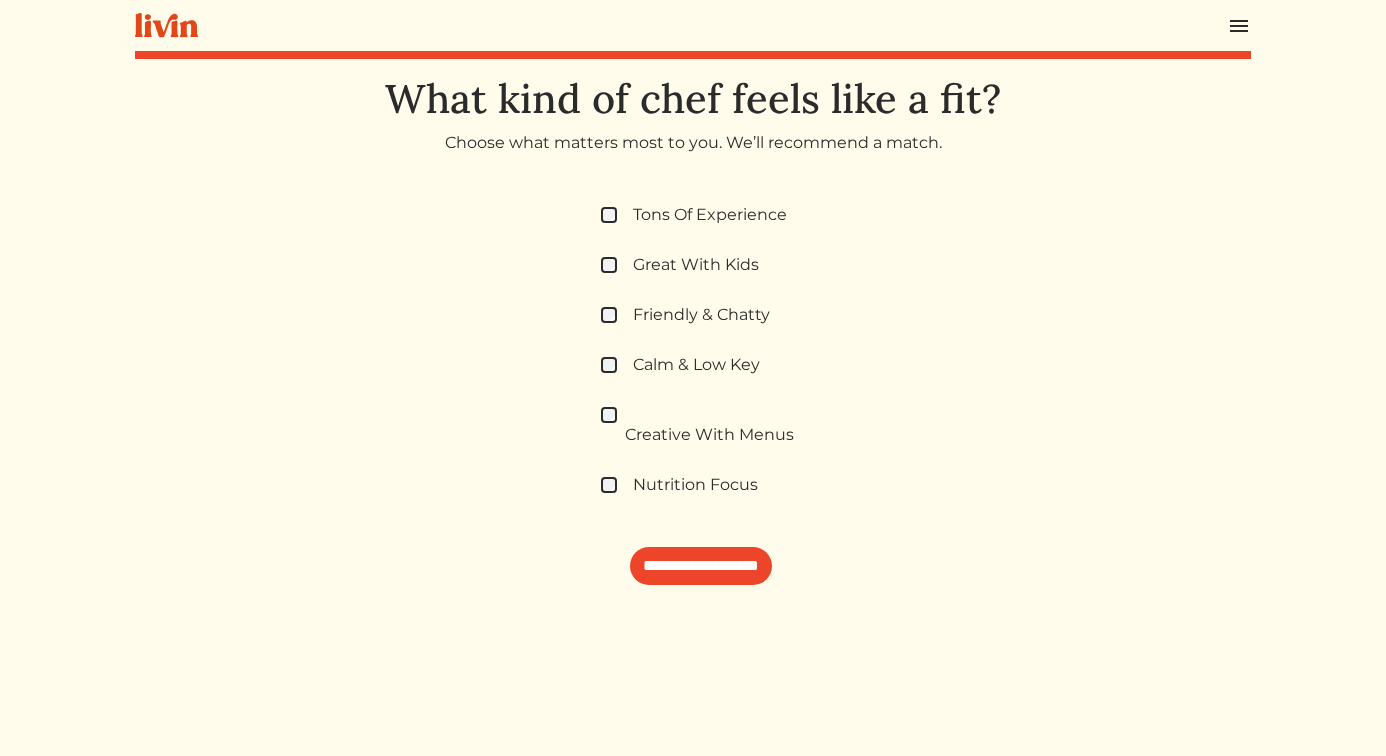 click on "Calm & Low Key" at bounding box center [701, 366] 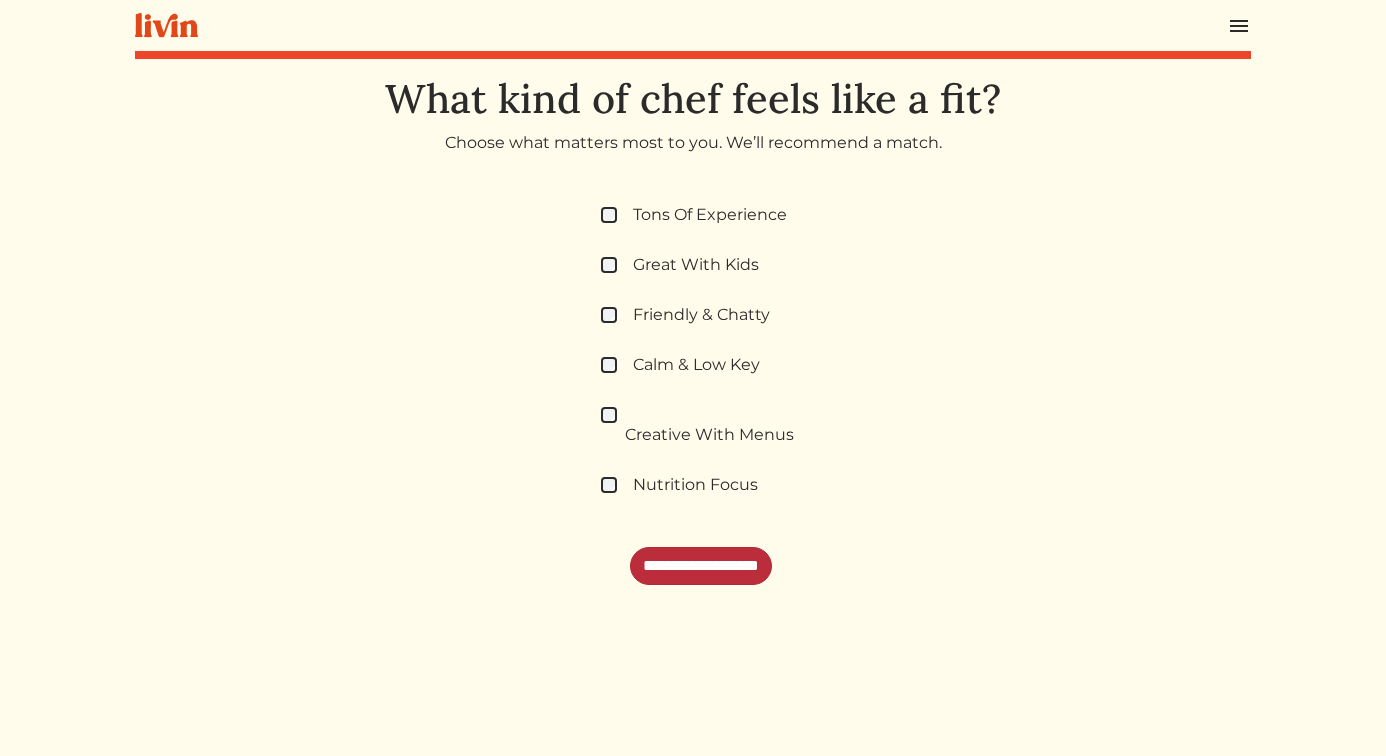 click on "**********" at bounding box center (701, 566) 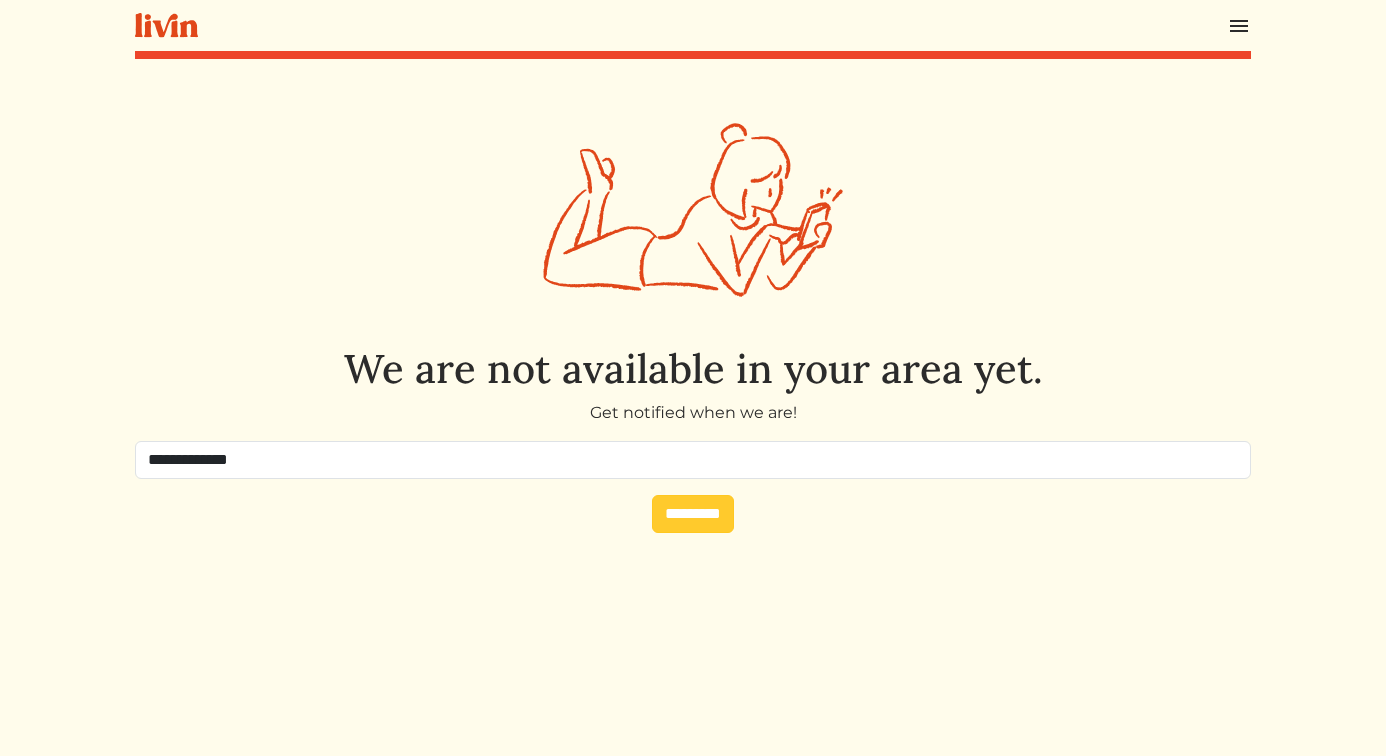 click on "*********" at bounding box center (693, 514) 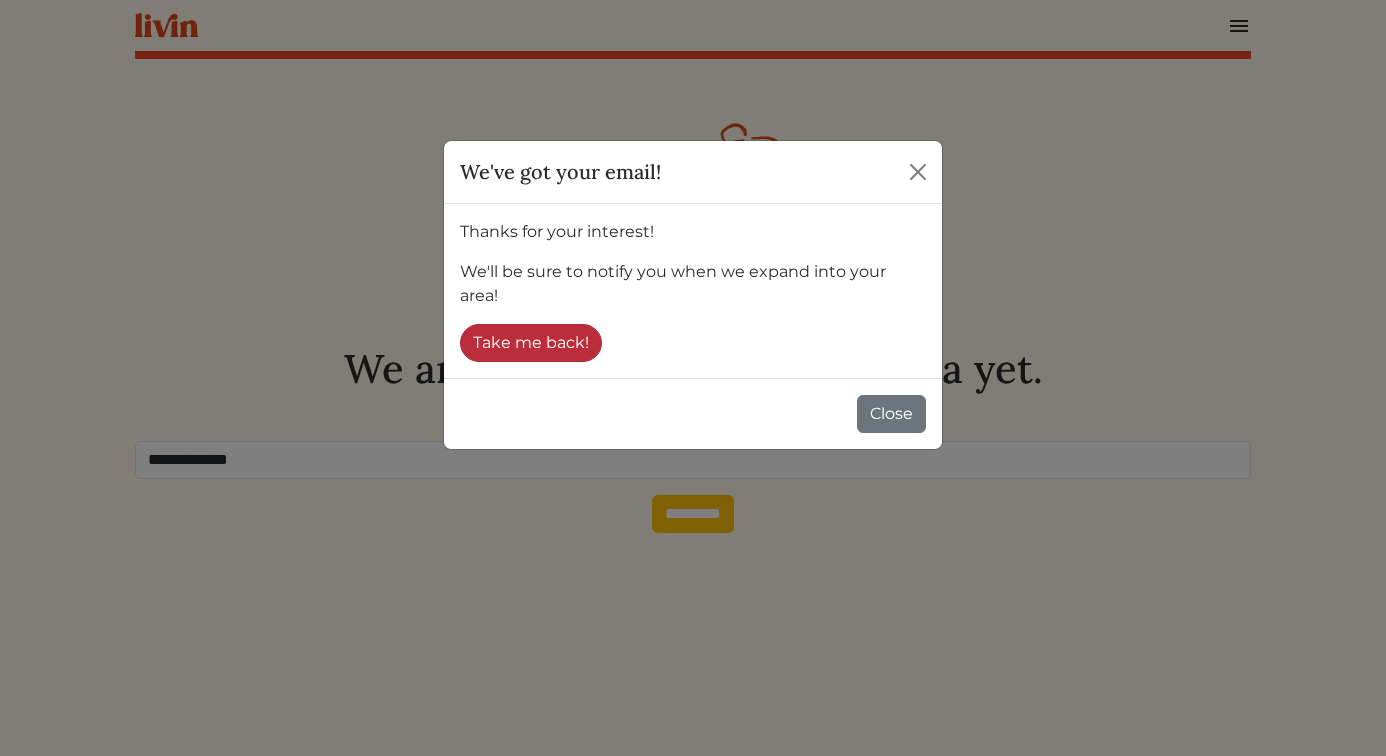 click on "Take me back!" at bounding box center (531, 343) 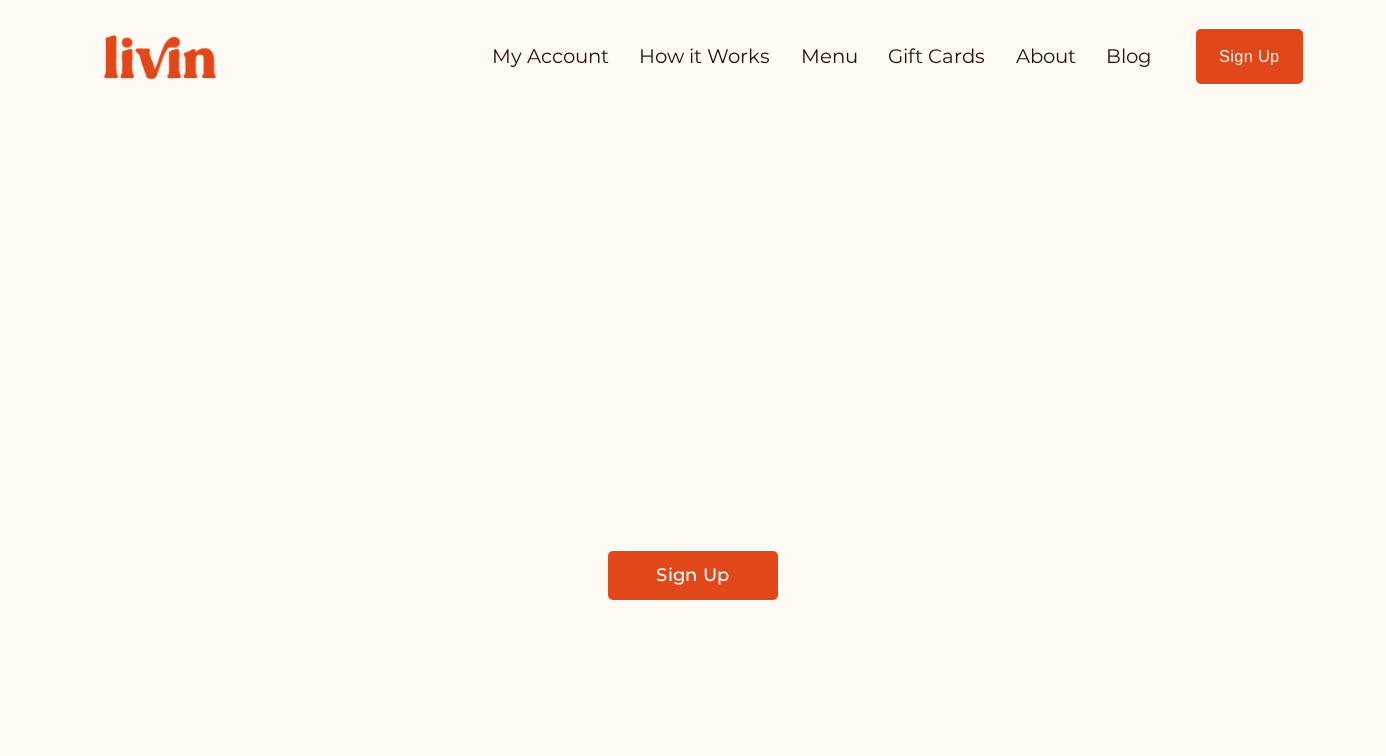 scroll, scrollTop: 0, scrollLeft: 0, axis: both 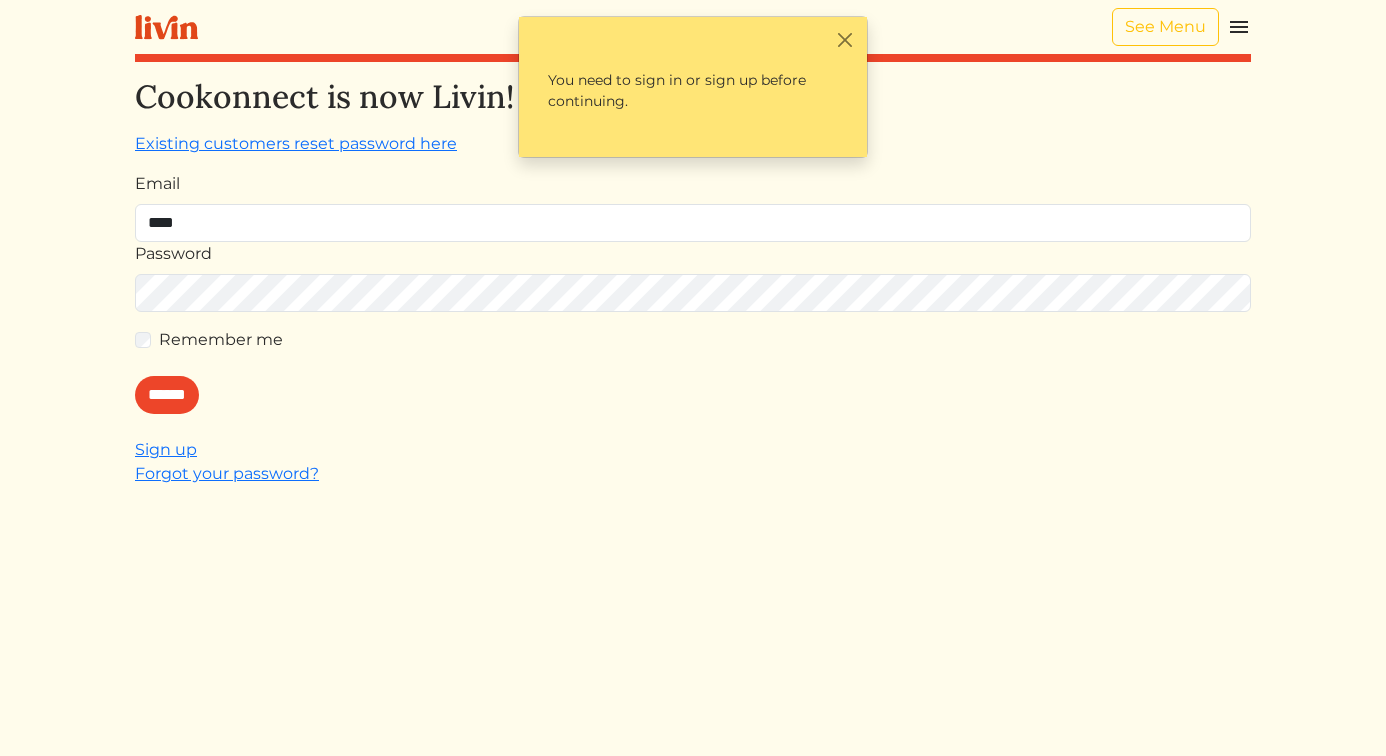 type on "**********" 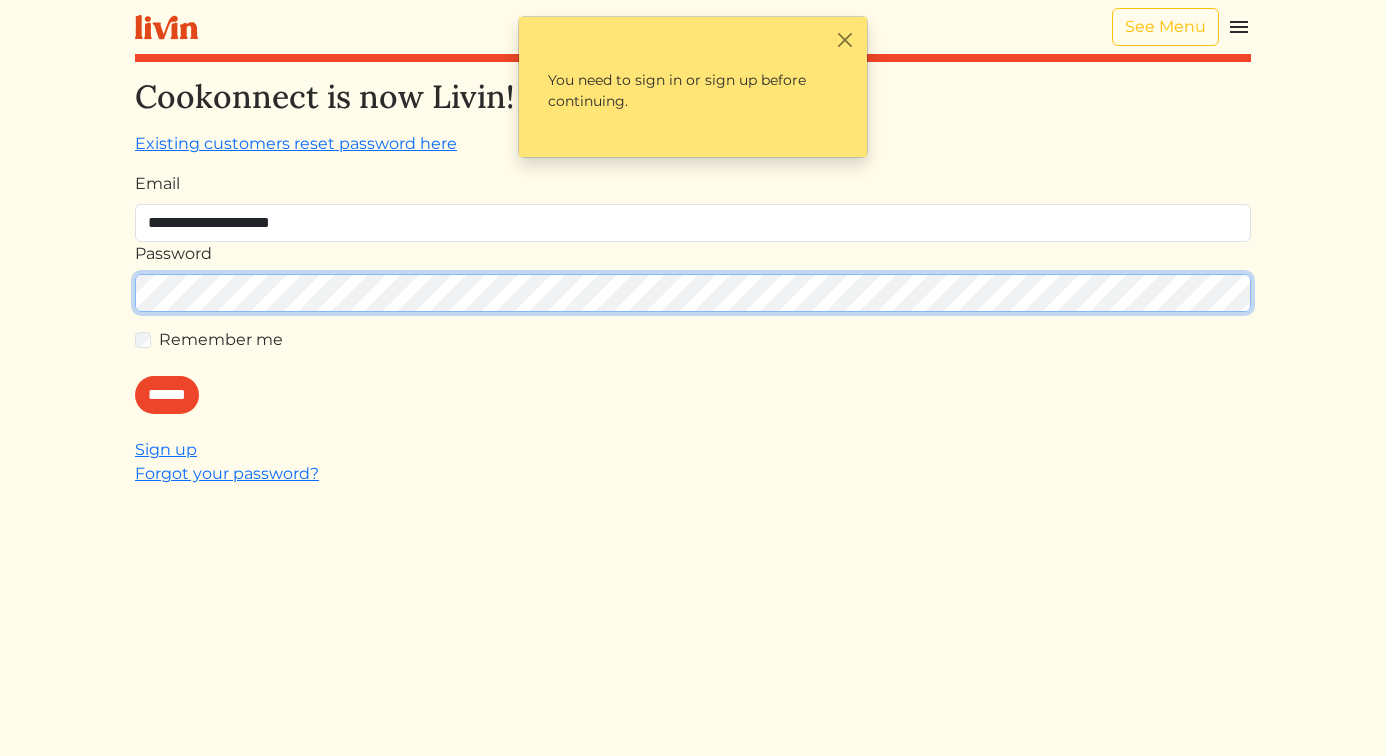 click on "******" at bounding box center (167, 395) 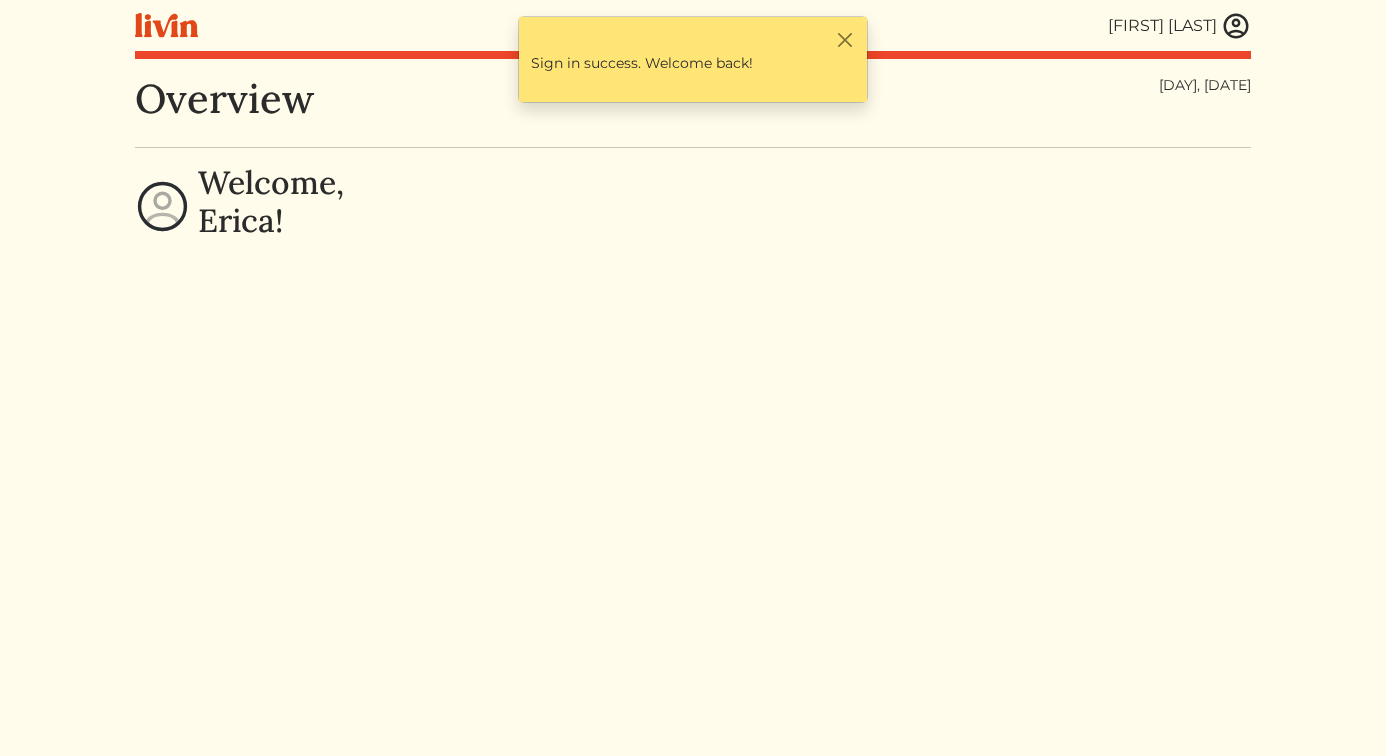 click at bounding box center (1236, 26) 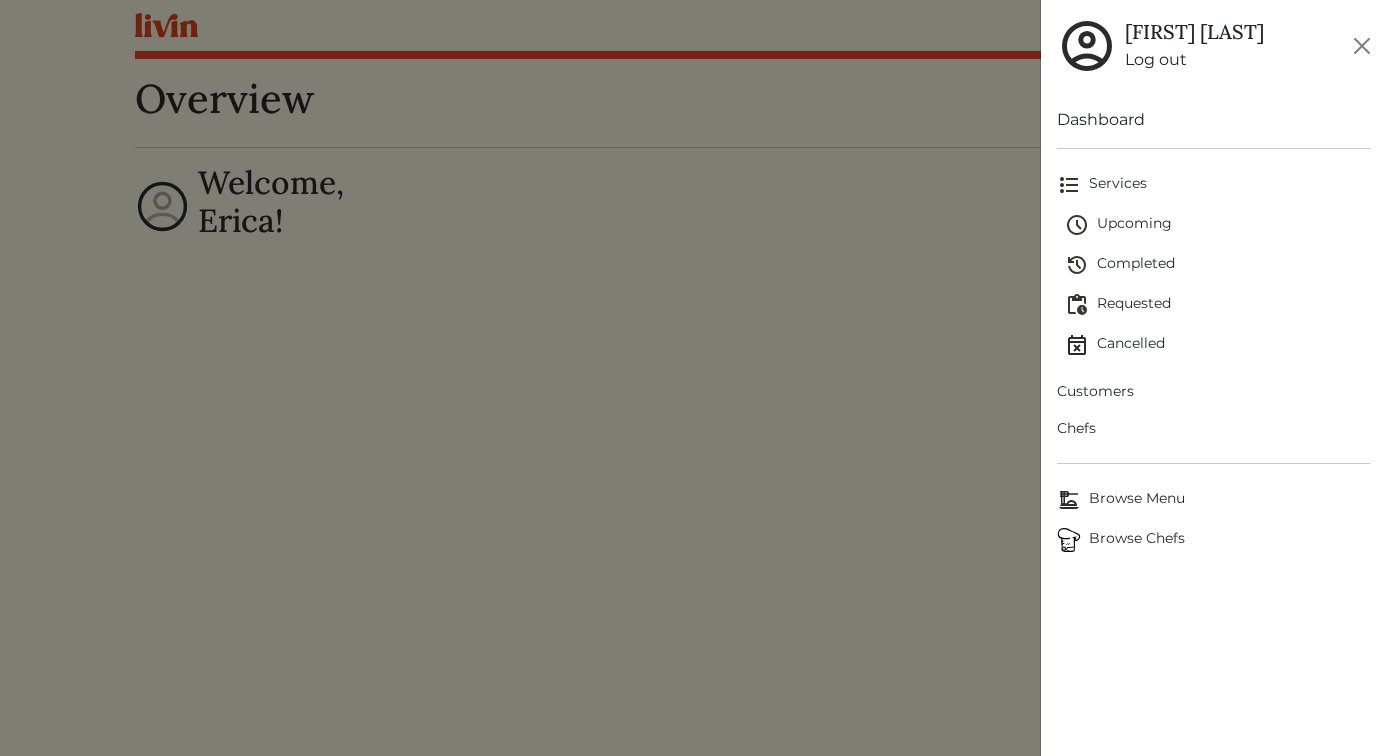 click on "Upcoming" at bounding box center (1218, 225) 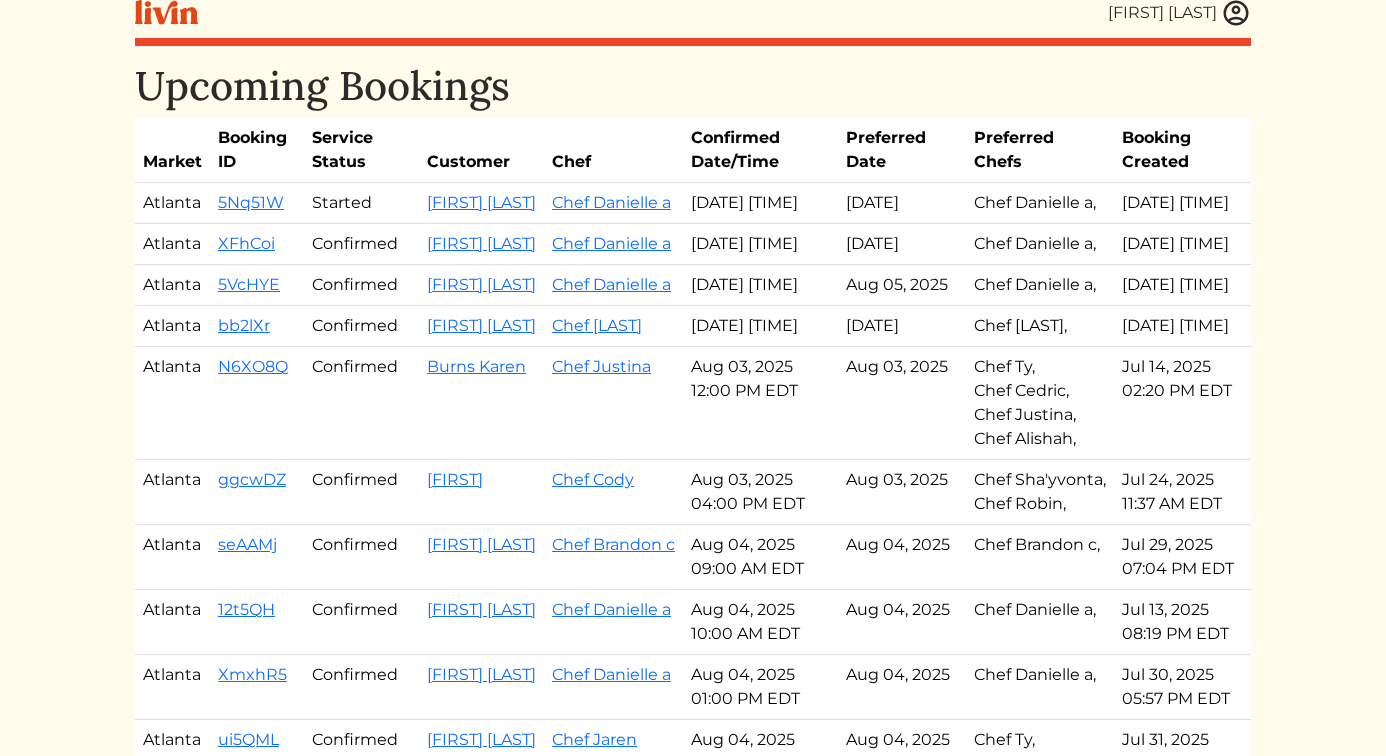 scroll, scrollTop: 0, scrollLeft: 0, axis: both 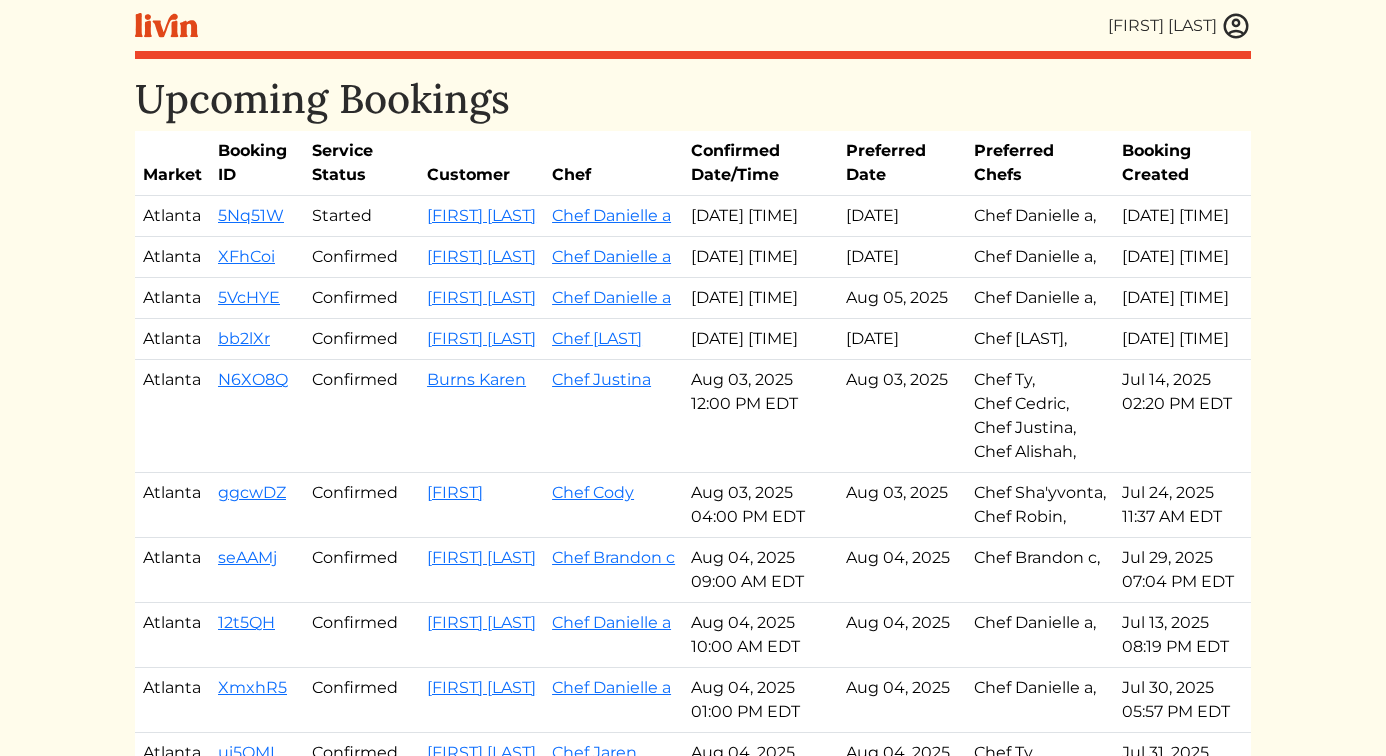 click at bounding box center (1236, 26) 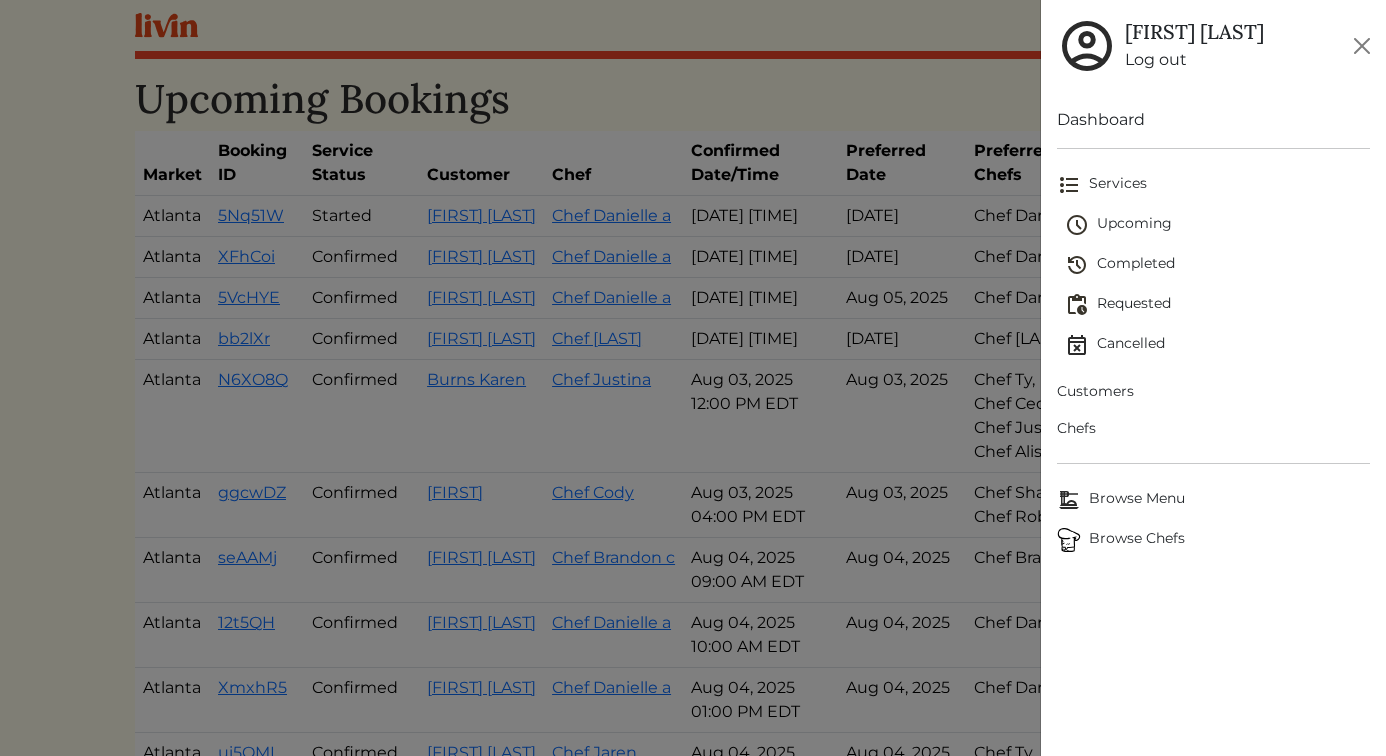 click on "Requested" at bounding box center [1218, 305] 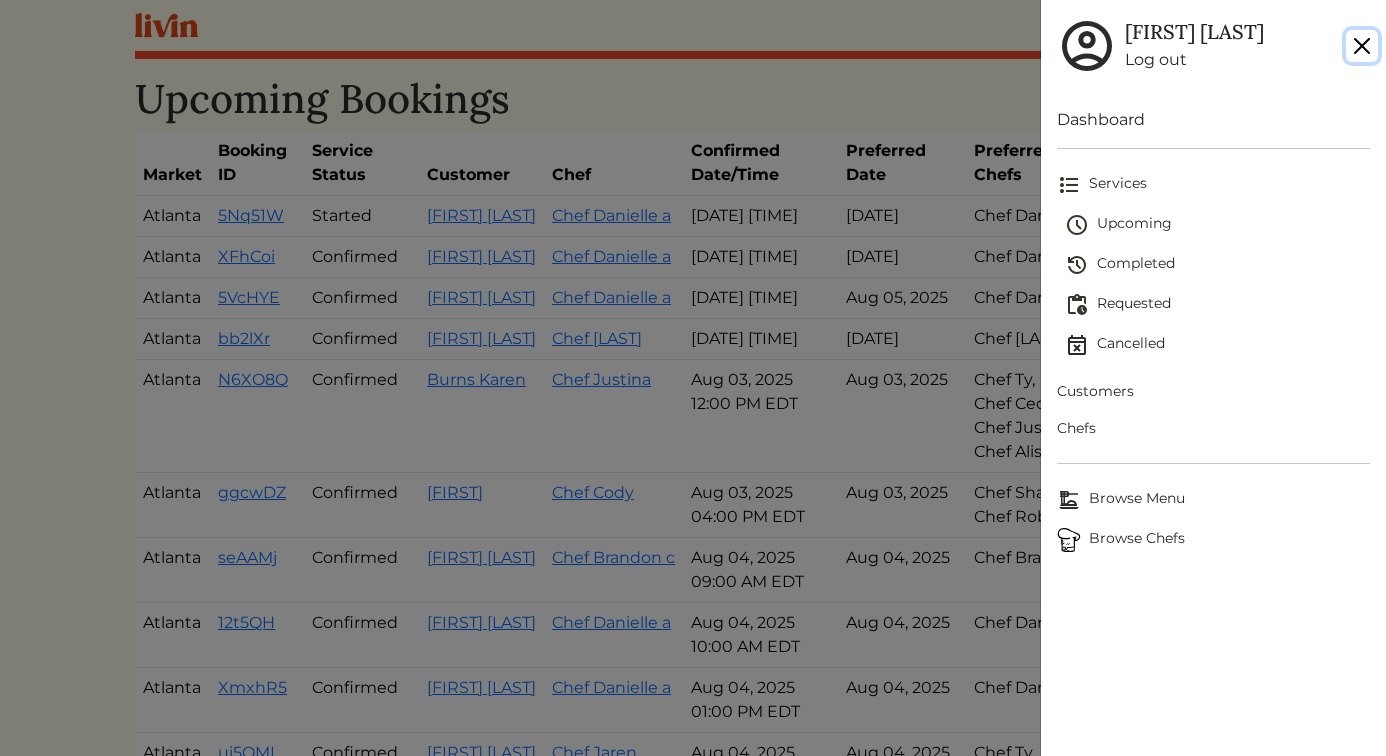 click at bounding box center (1362, 46) 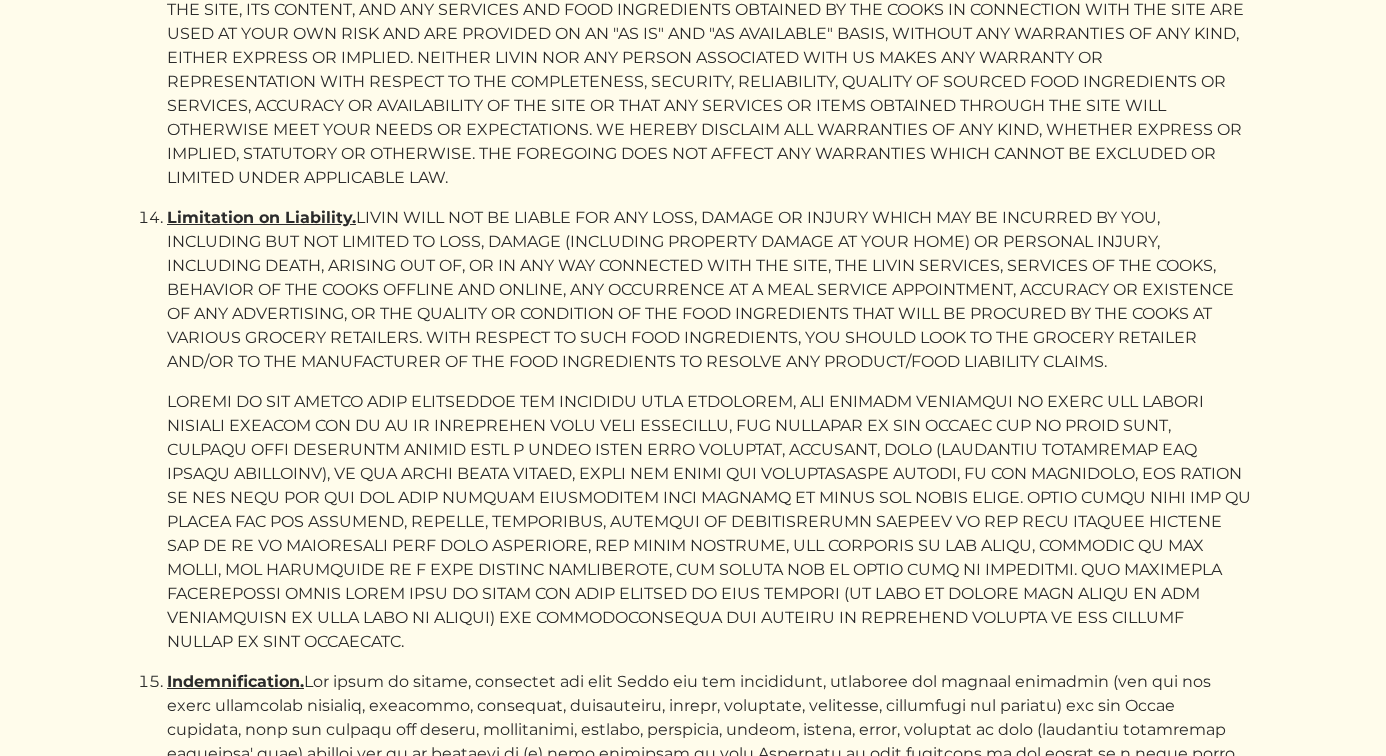 scroll, scrollTop: 12413, scrollLeft: 0, axis: vertical 